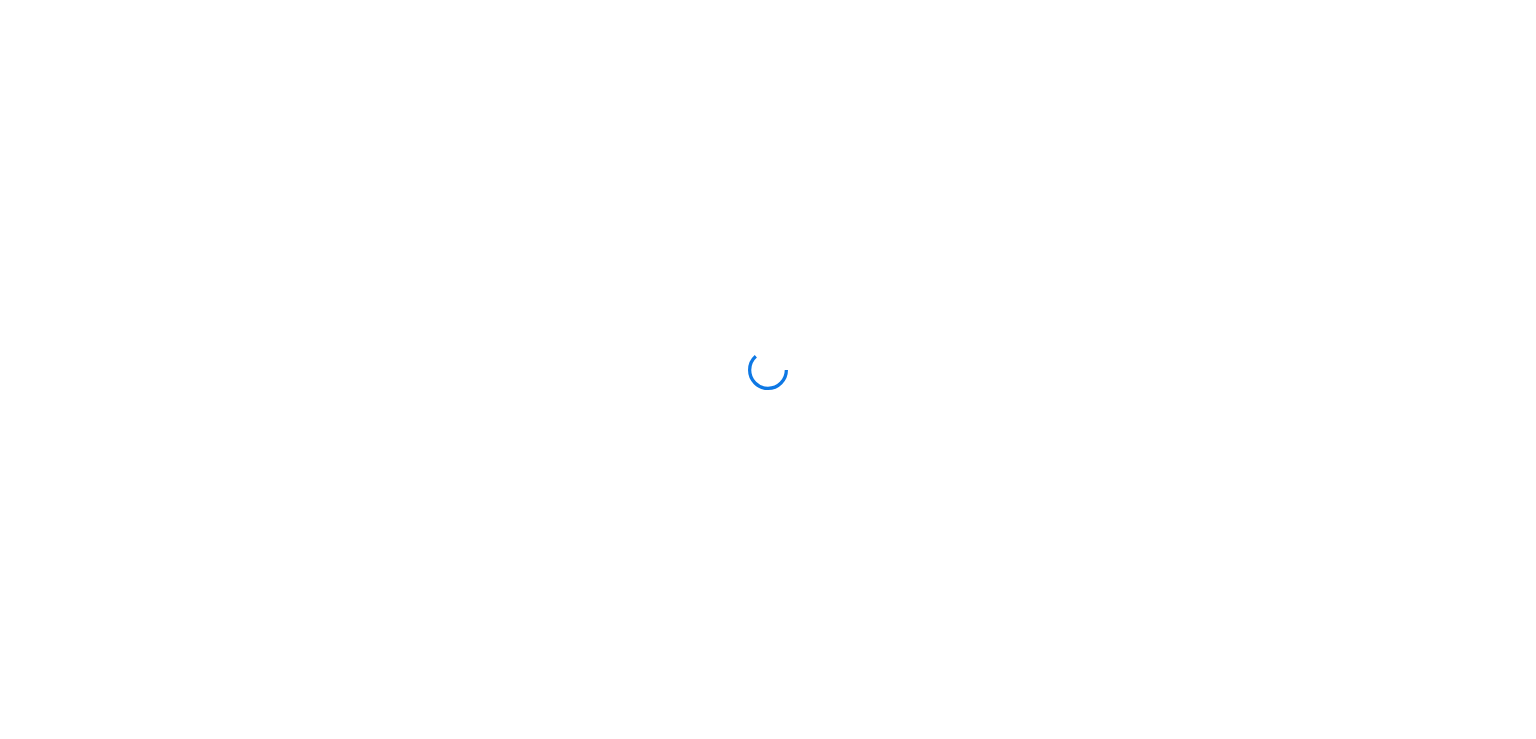 scroll, scrollTop: 0, scrollLeft: 0, axis: both 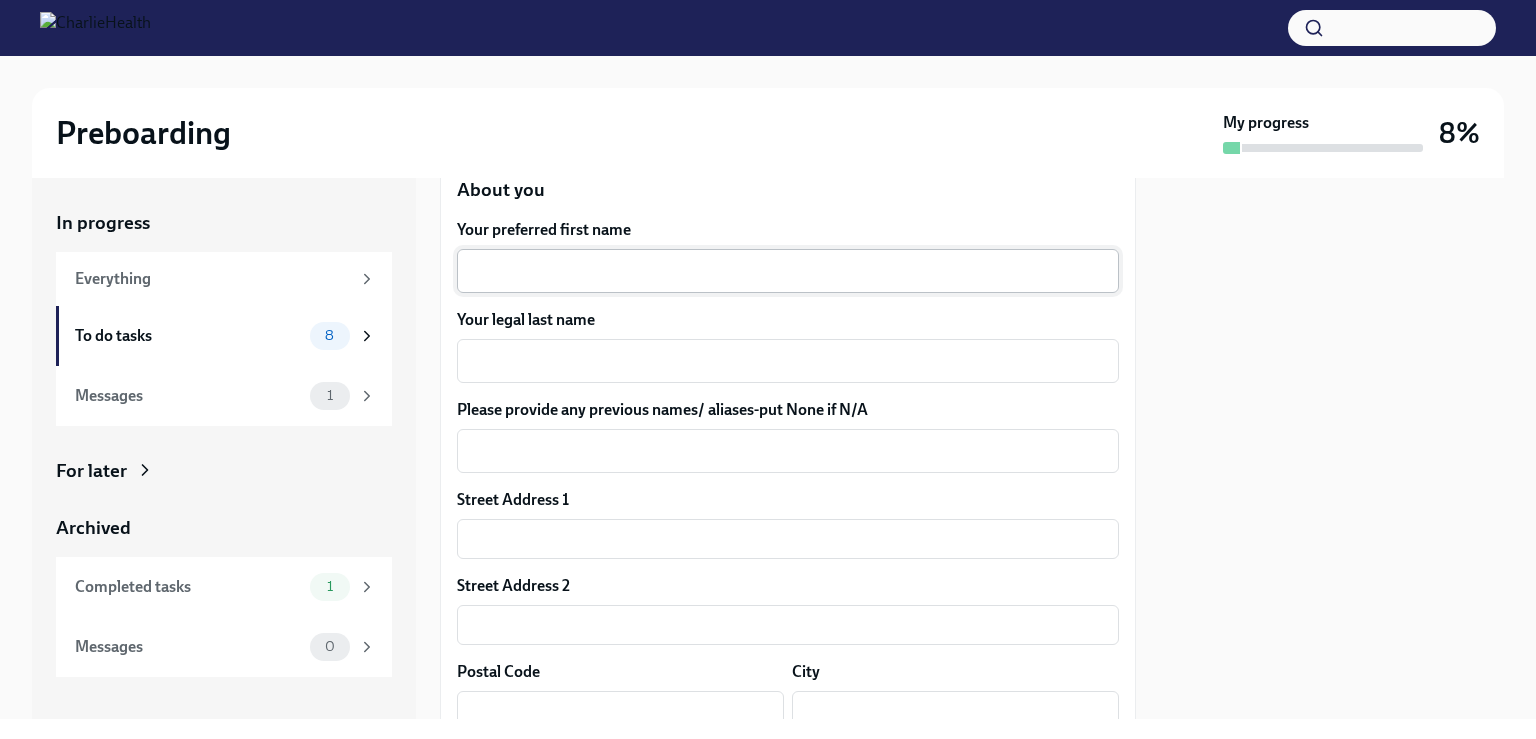 click on "Your preferred first name" at bounding box center (788, 271) 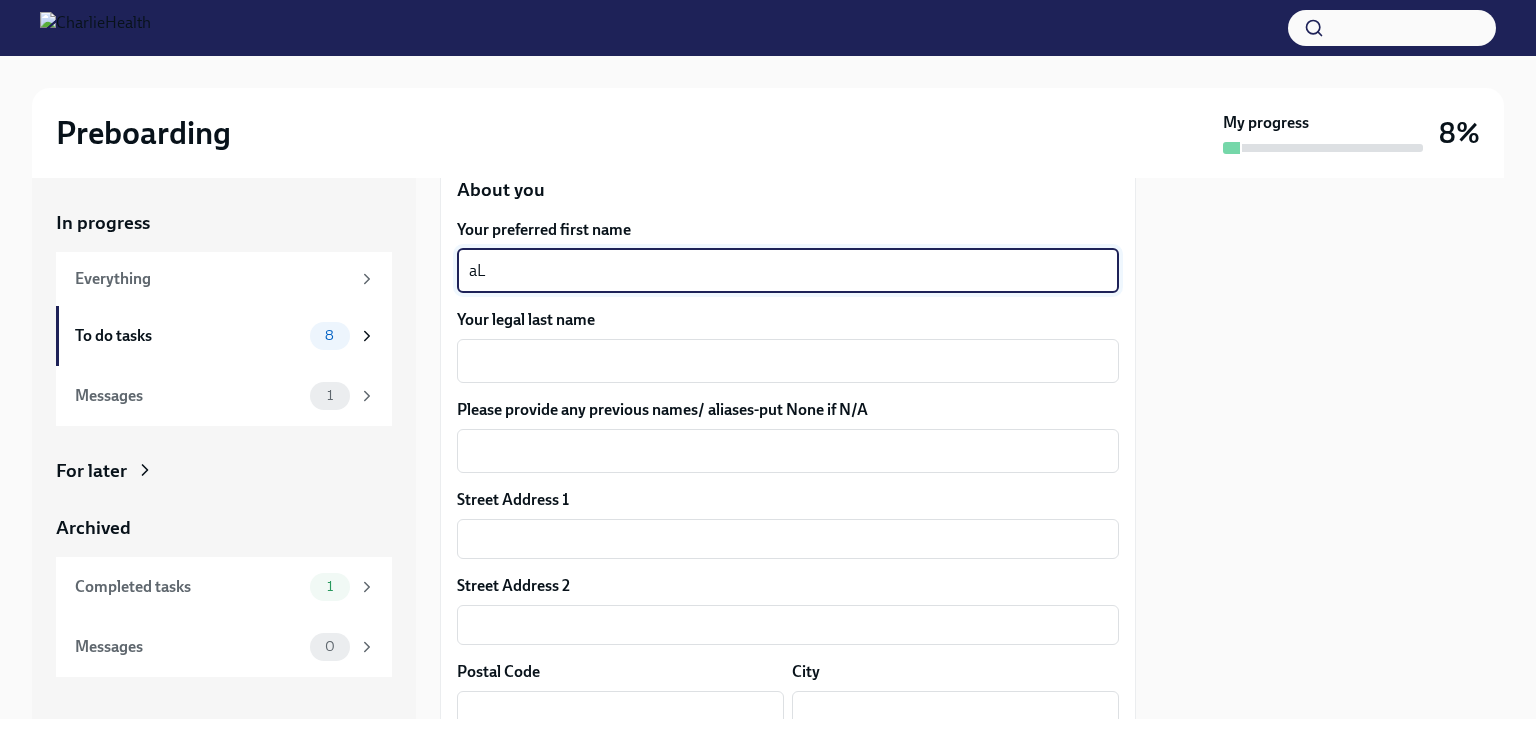 type on "a" 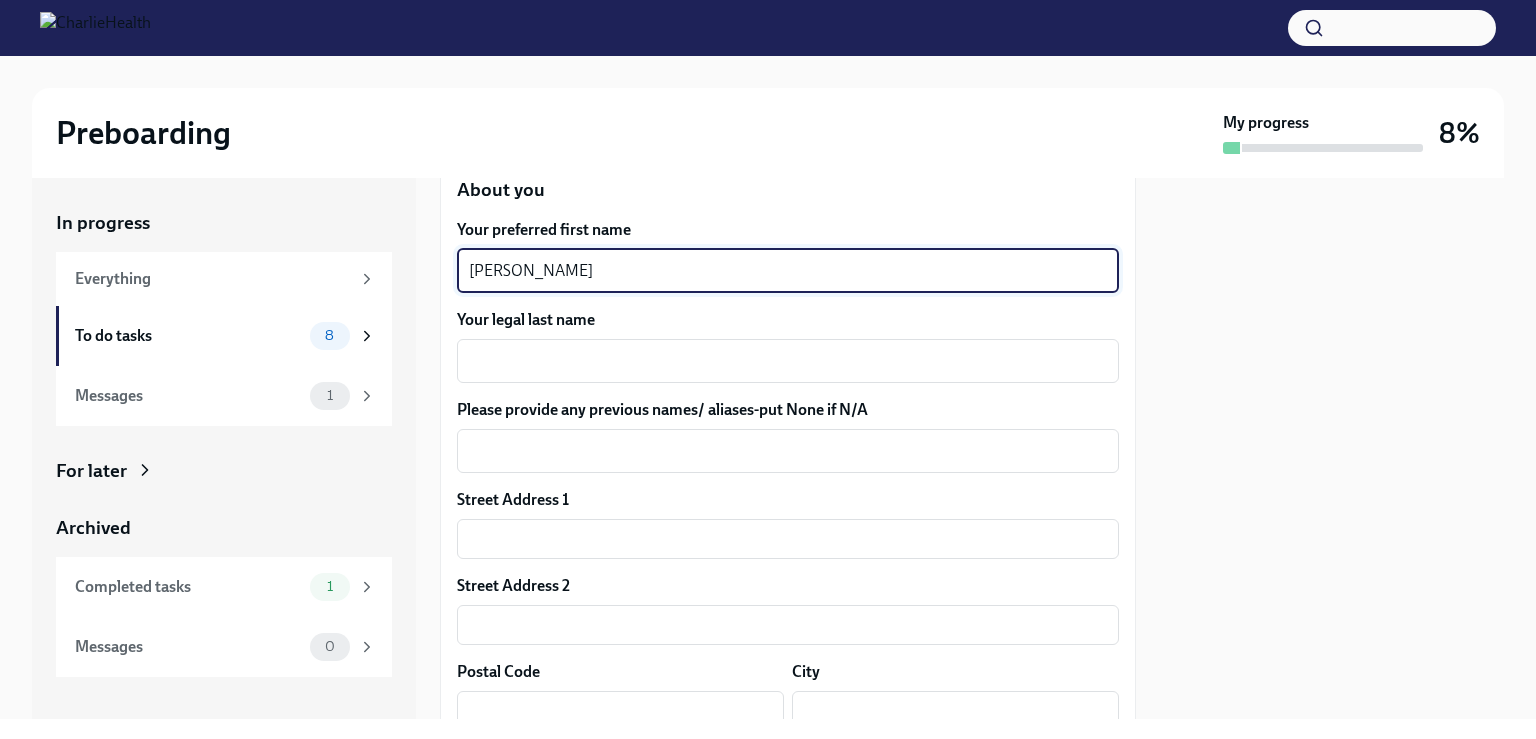 type on "[PERSON_NAME]" 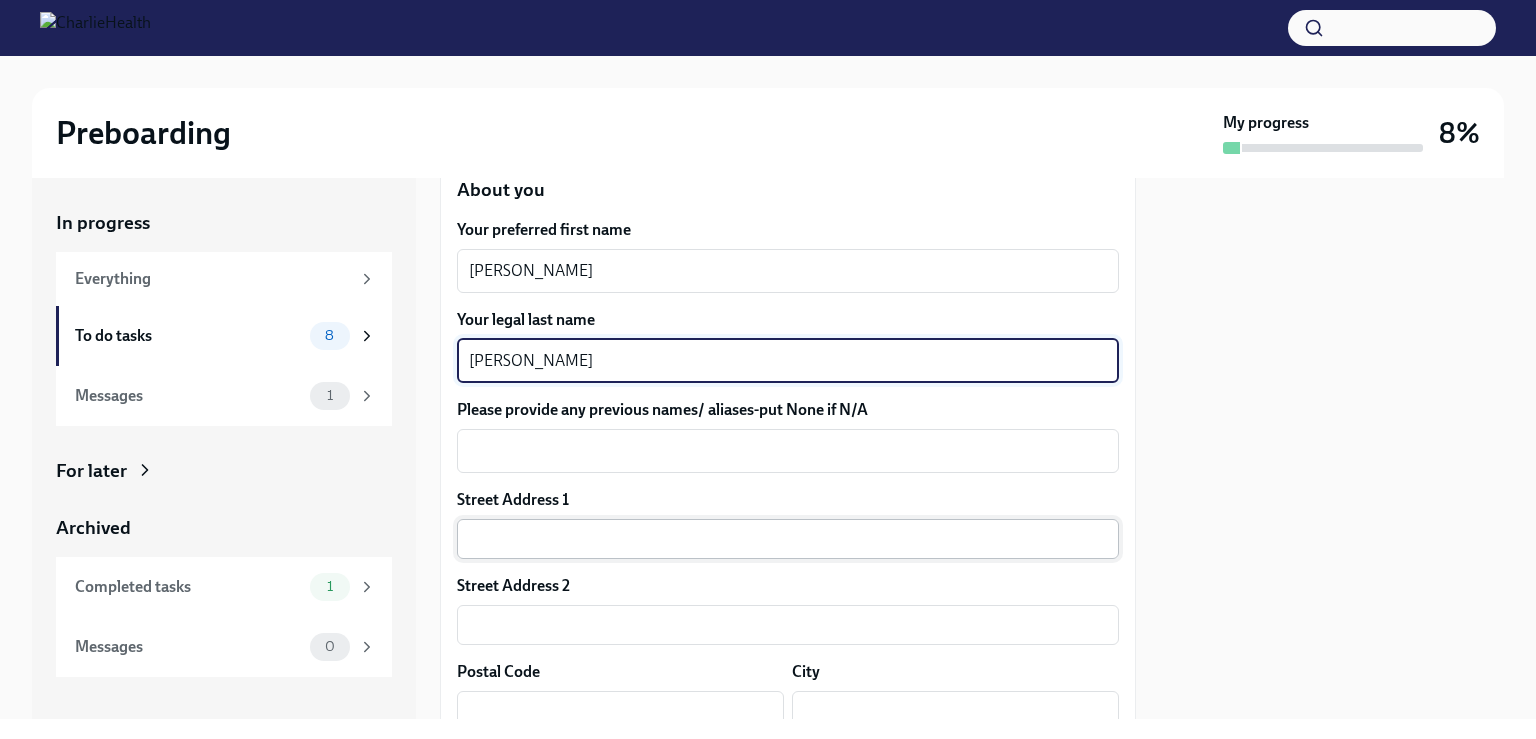type on "[PERSON_NAME]" 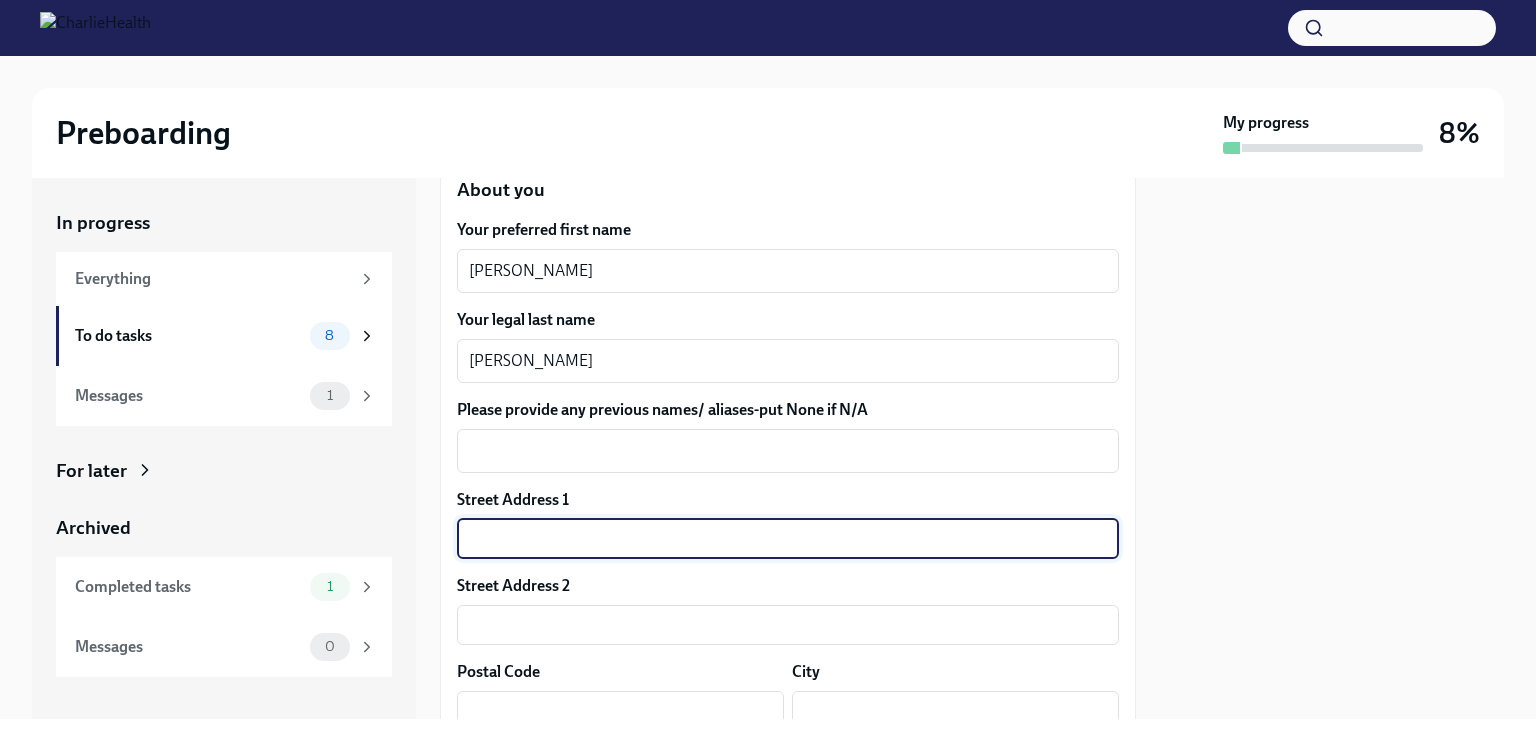 type on "[STREET_ADDRESS]" 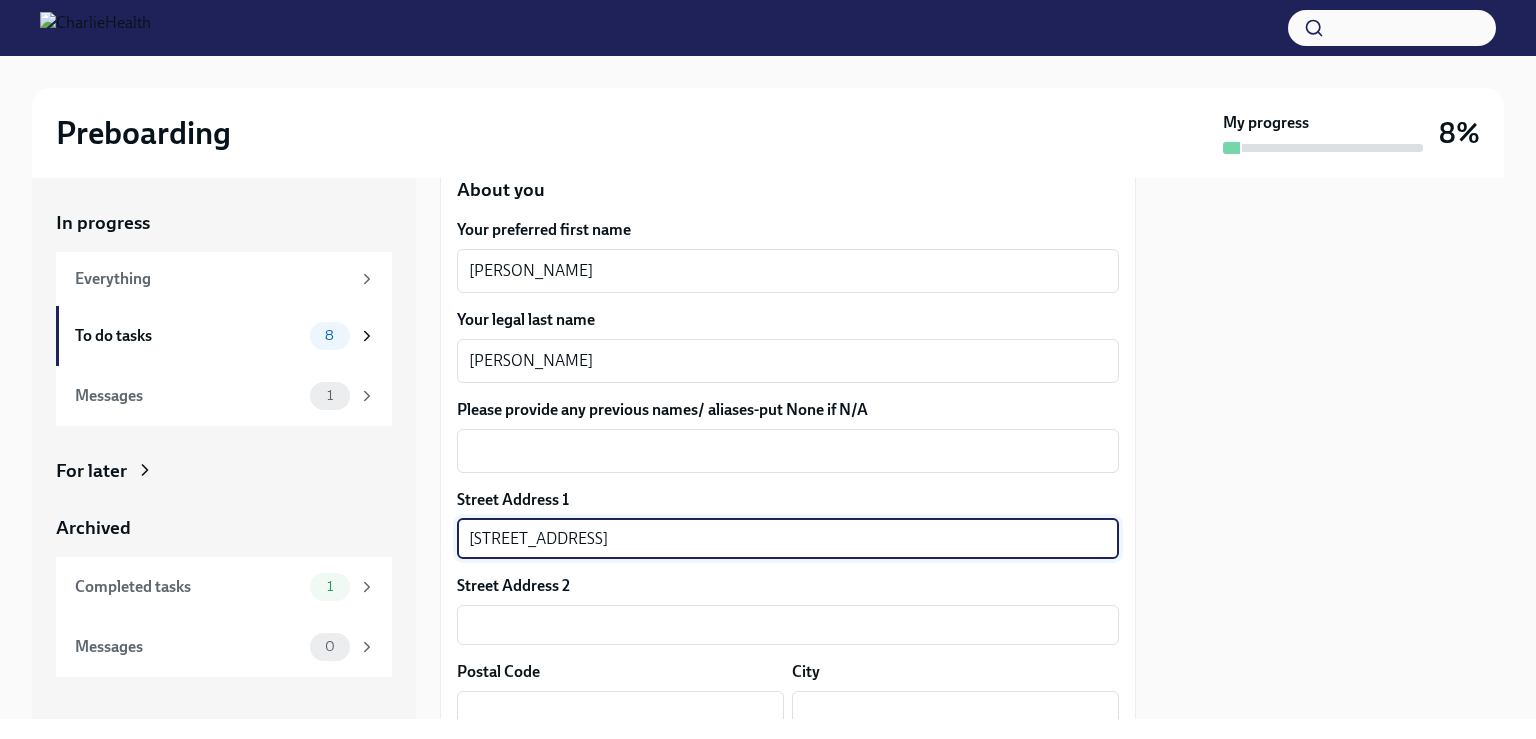 type on "c14" 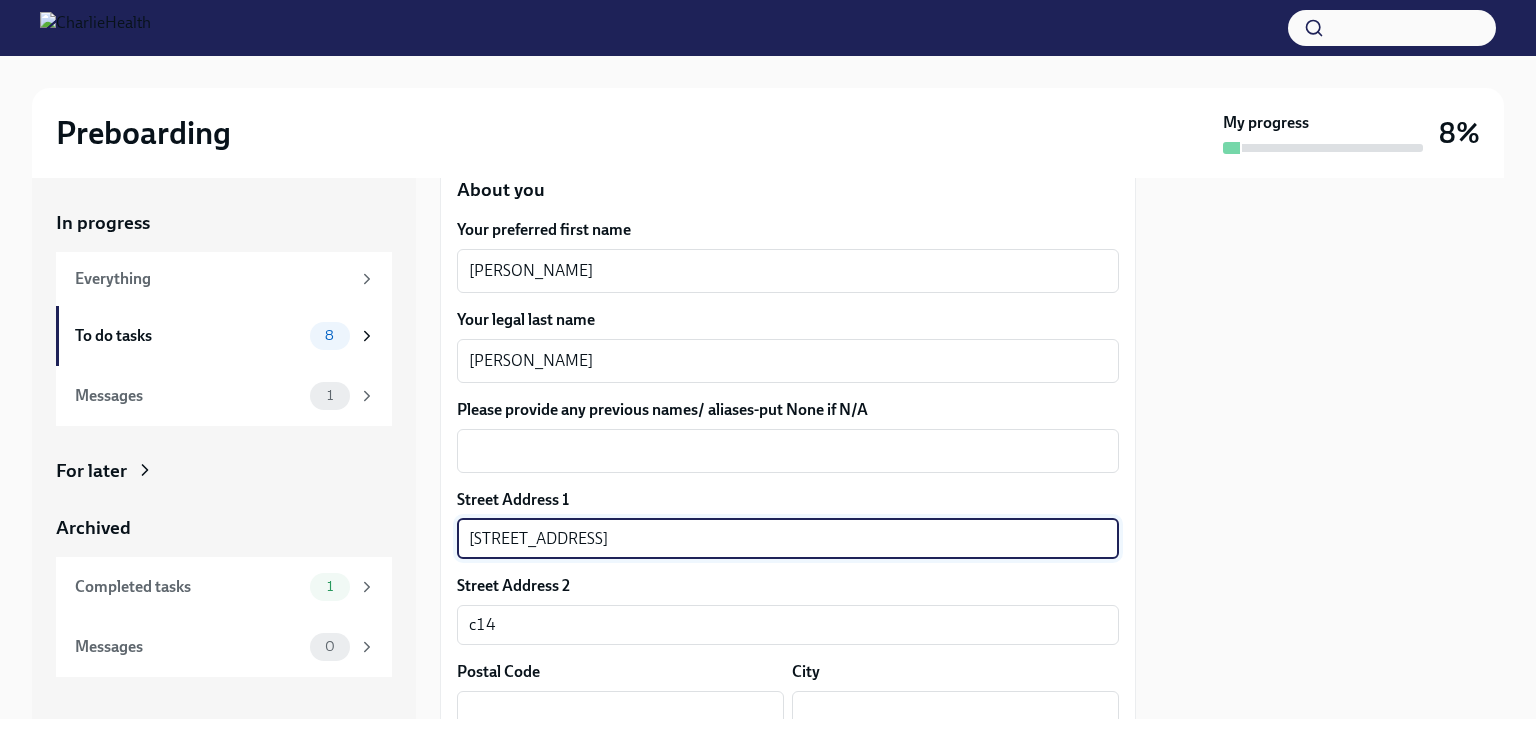 type on "11230" 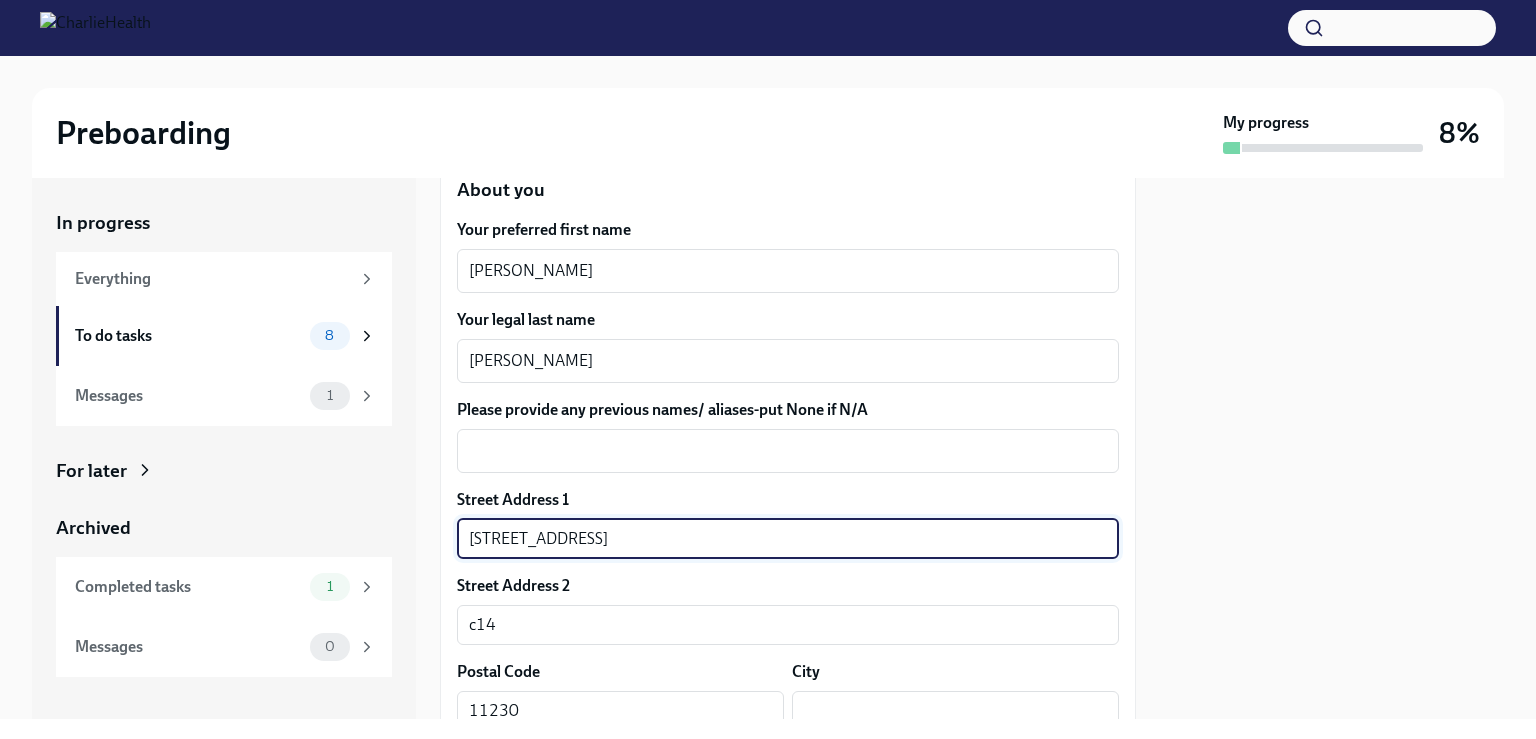 type on "[GEOGRAPHIC_DATA]" 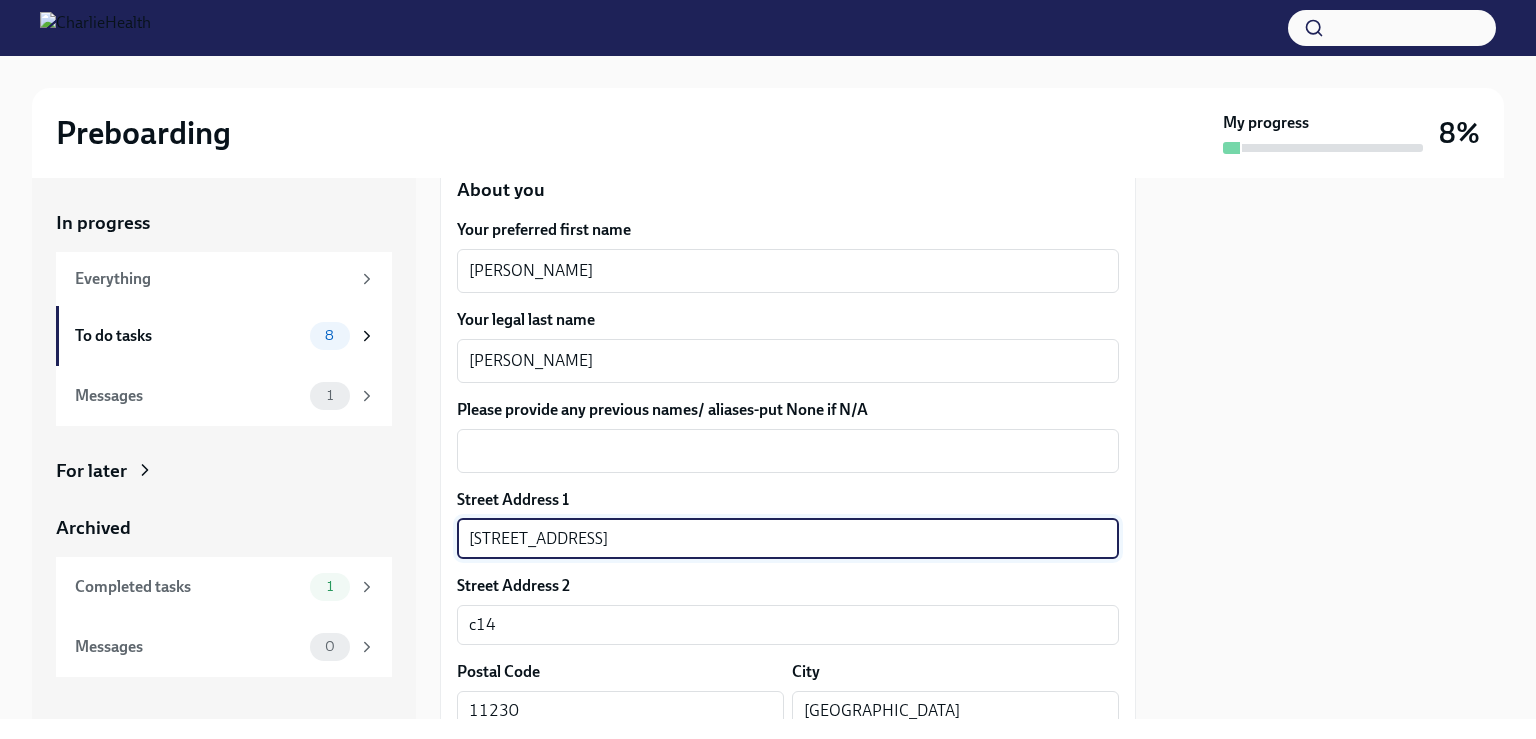 type on "NY" 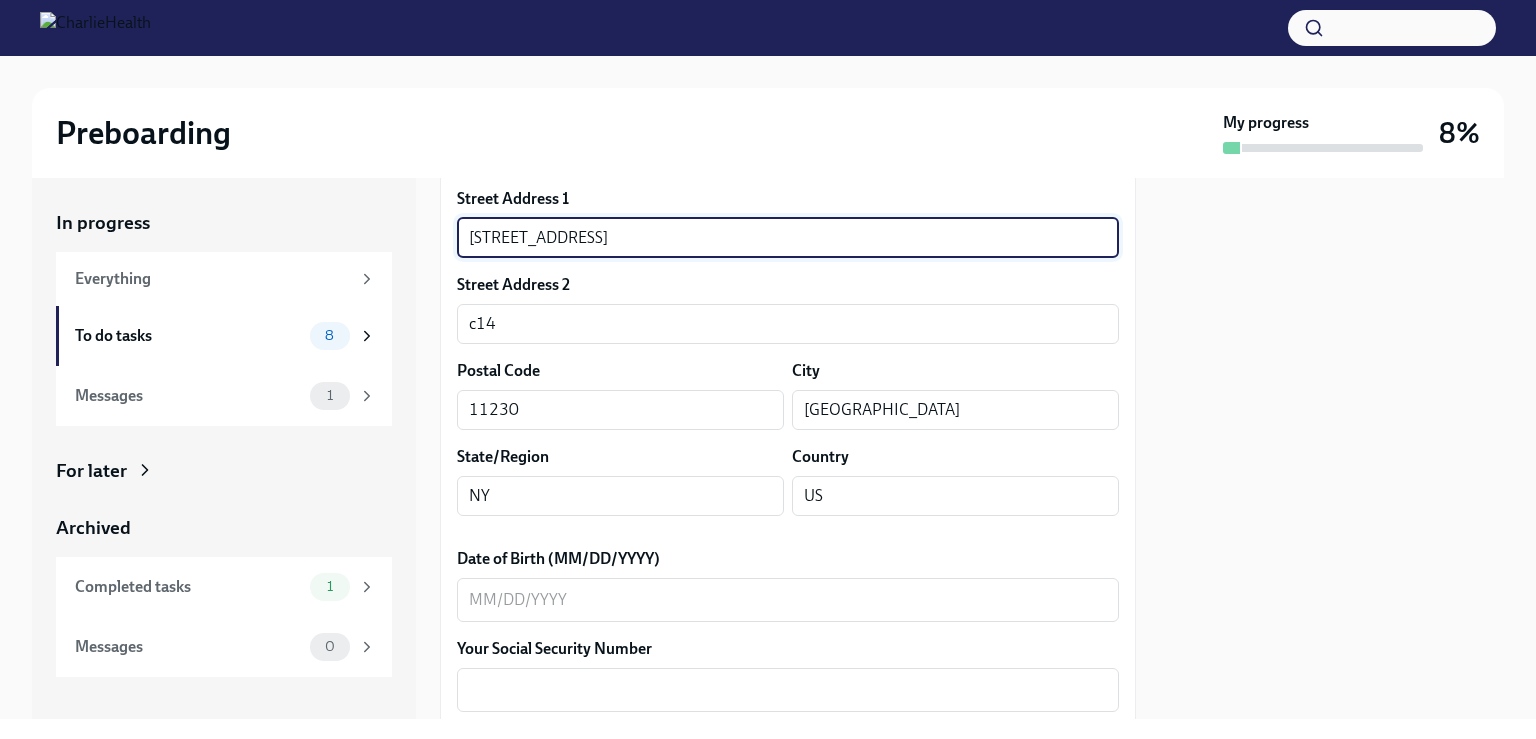 scroll, scrollTop: 700, scrollLeft: 0, axis: vertical 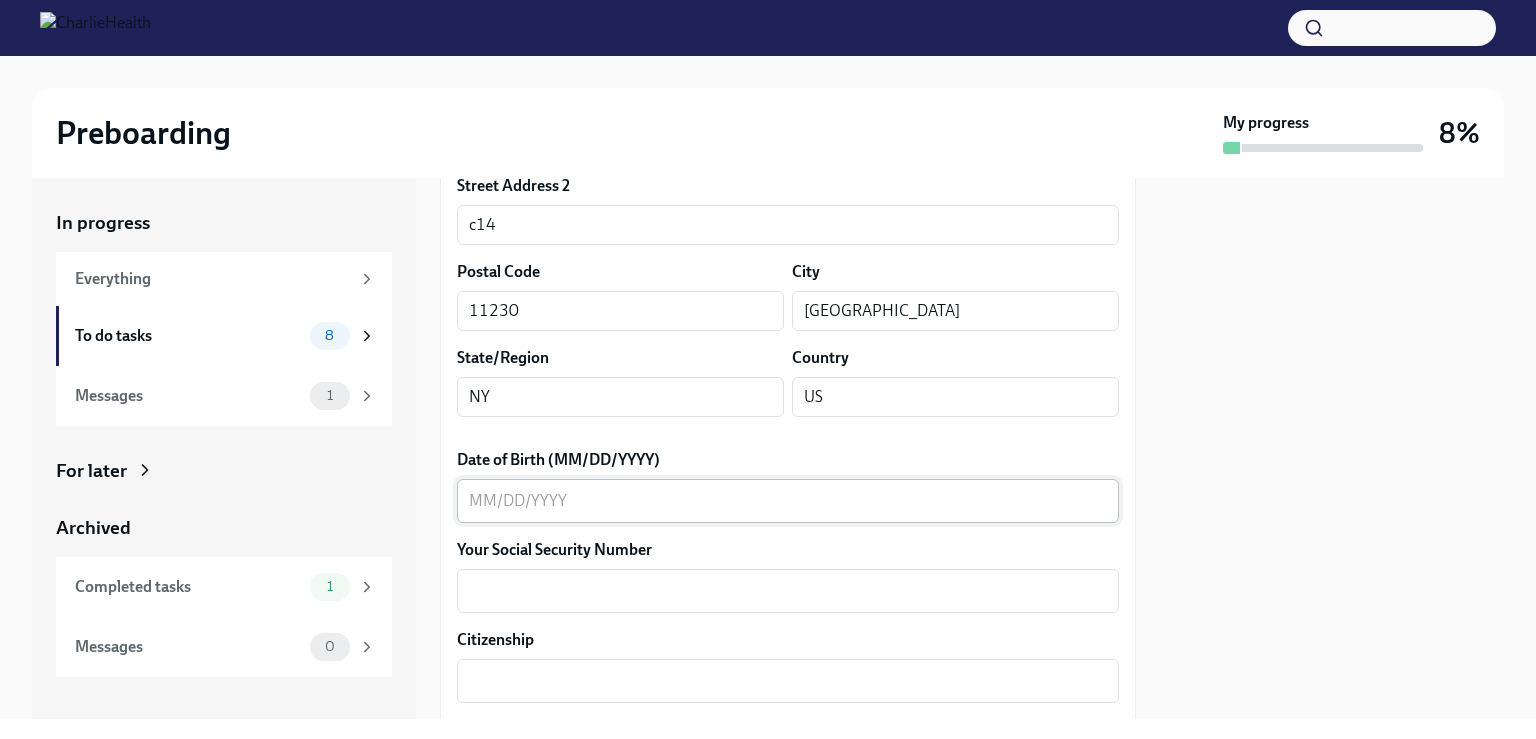 click on "x ​" at bounding box center (788, 501) 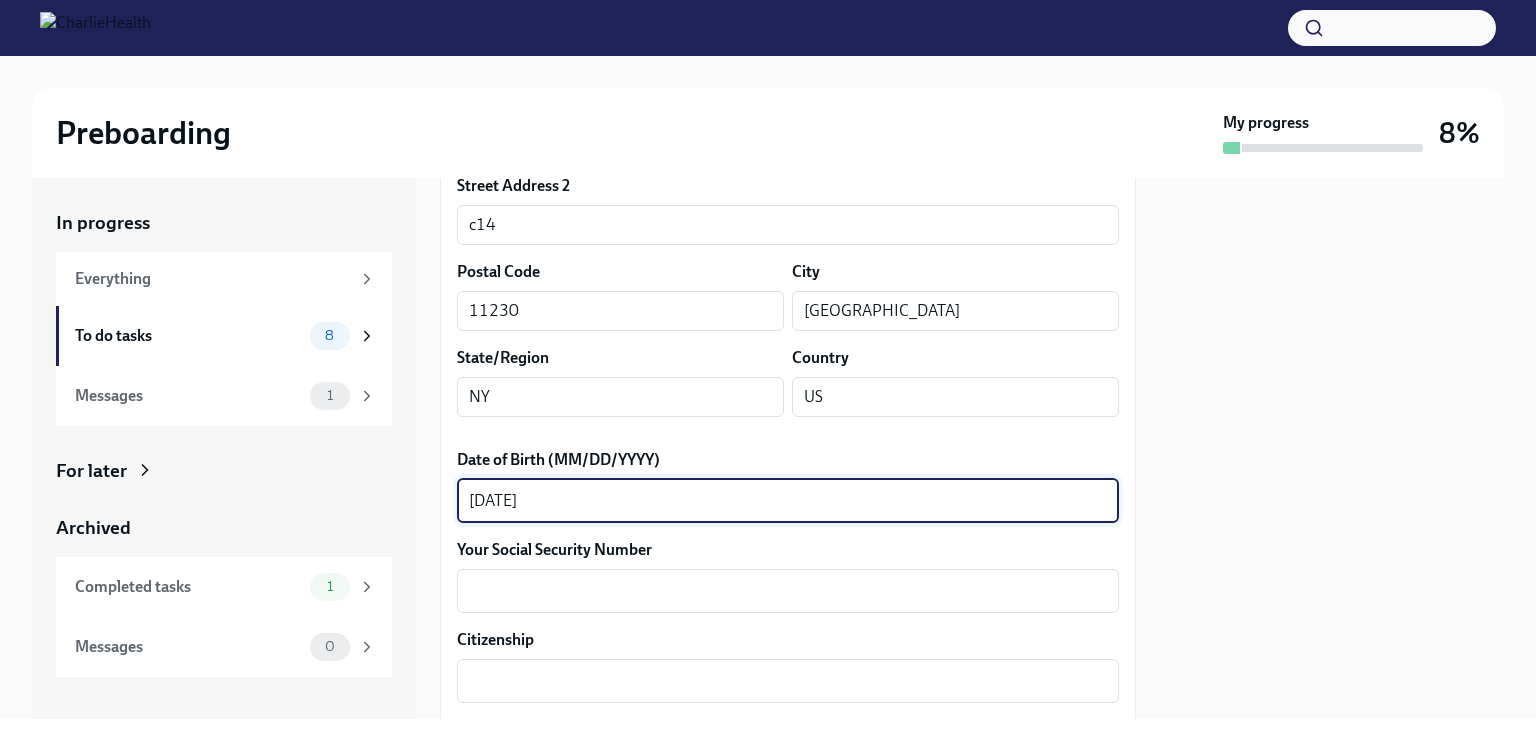 scroll, scrollTop: 800, scrollLeft: 0, axis: vertical 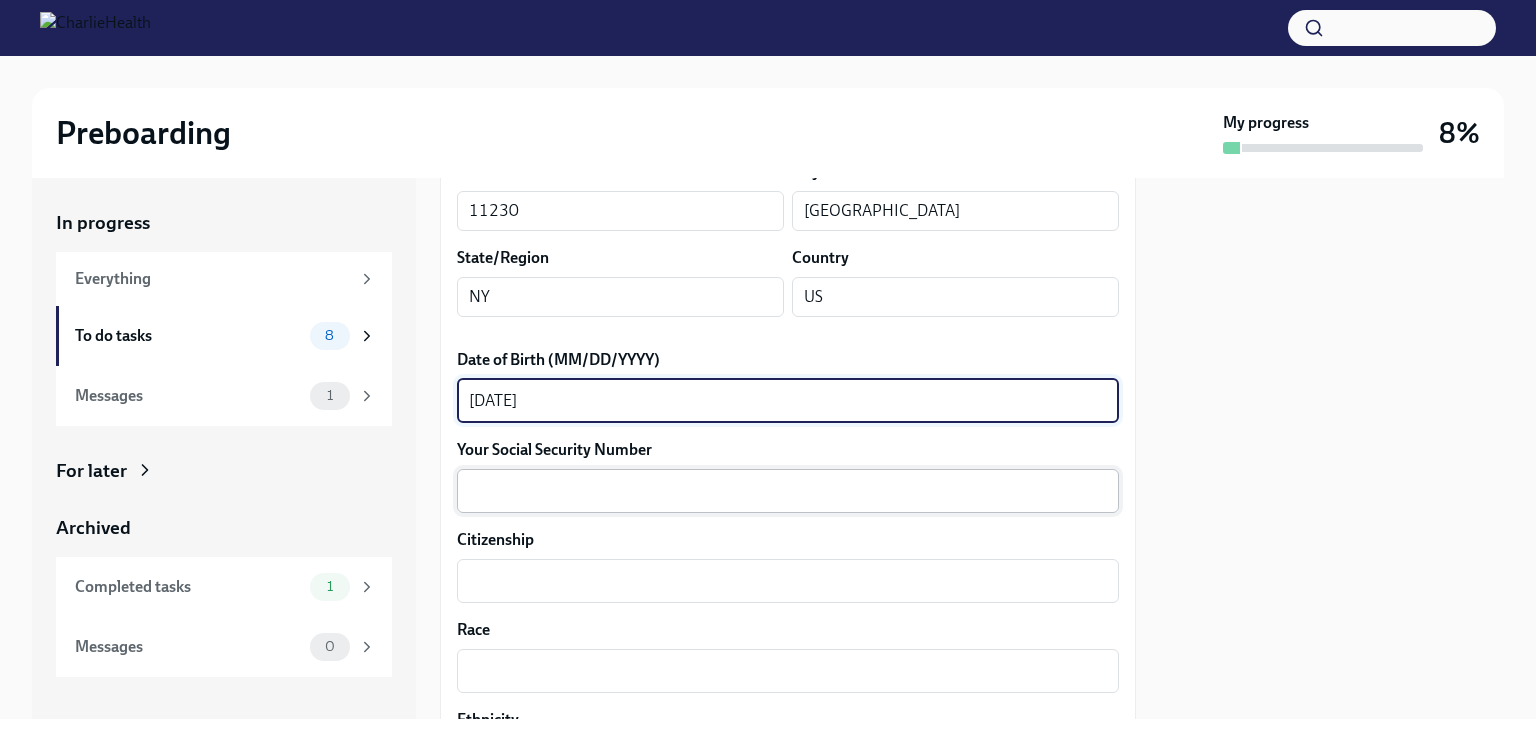 type on "[DATE]" 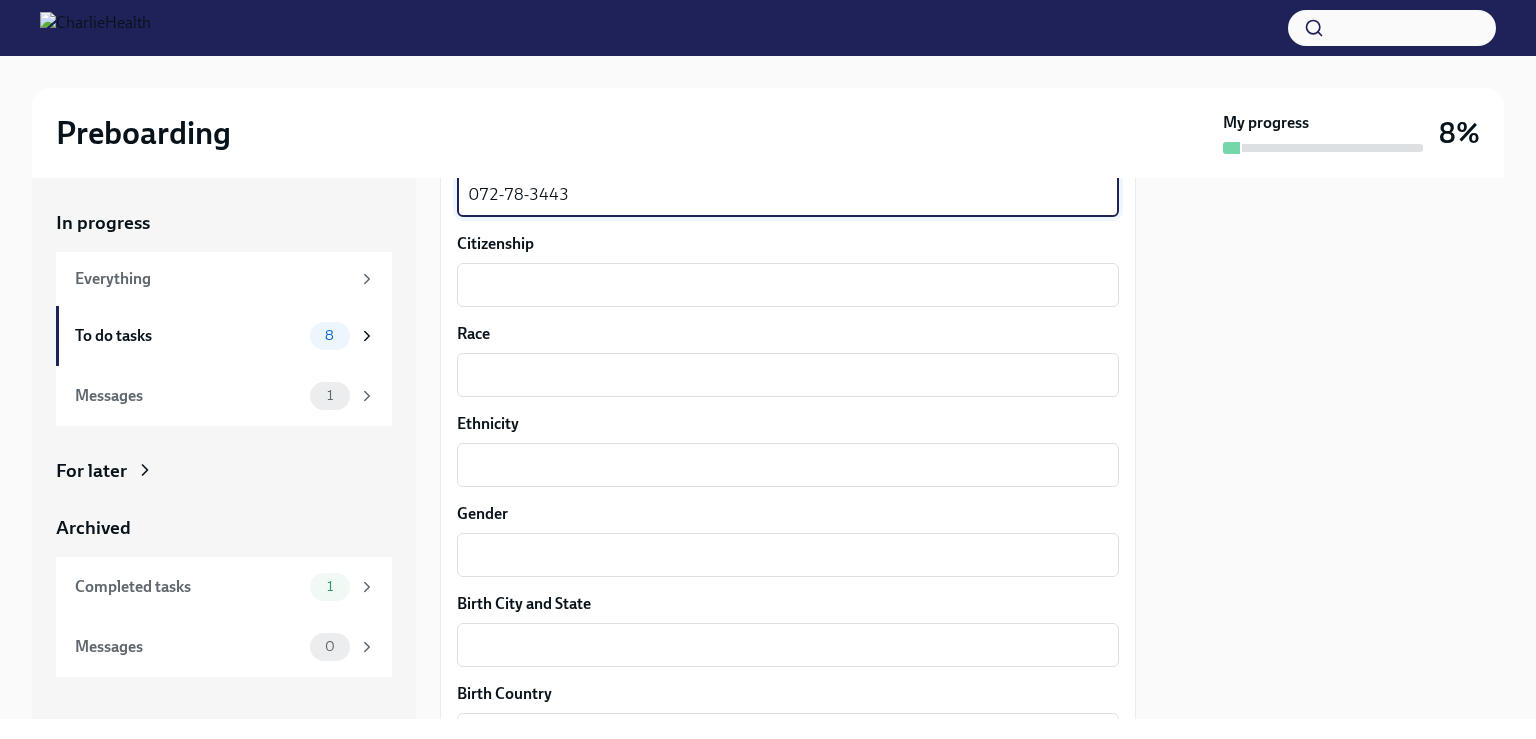 scroll, scrollTop: 1100, scrollLeft: 0, axis: vertical 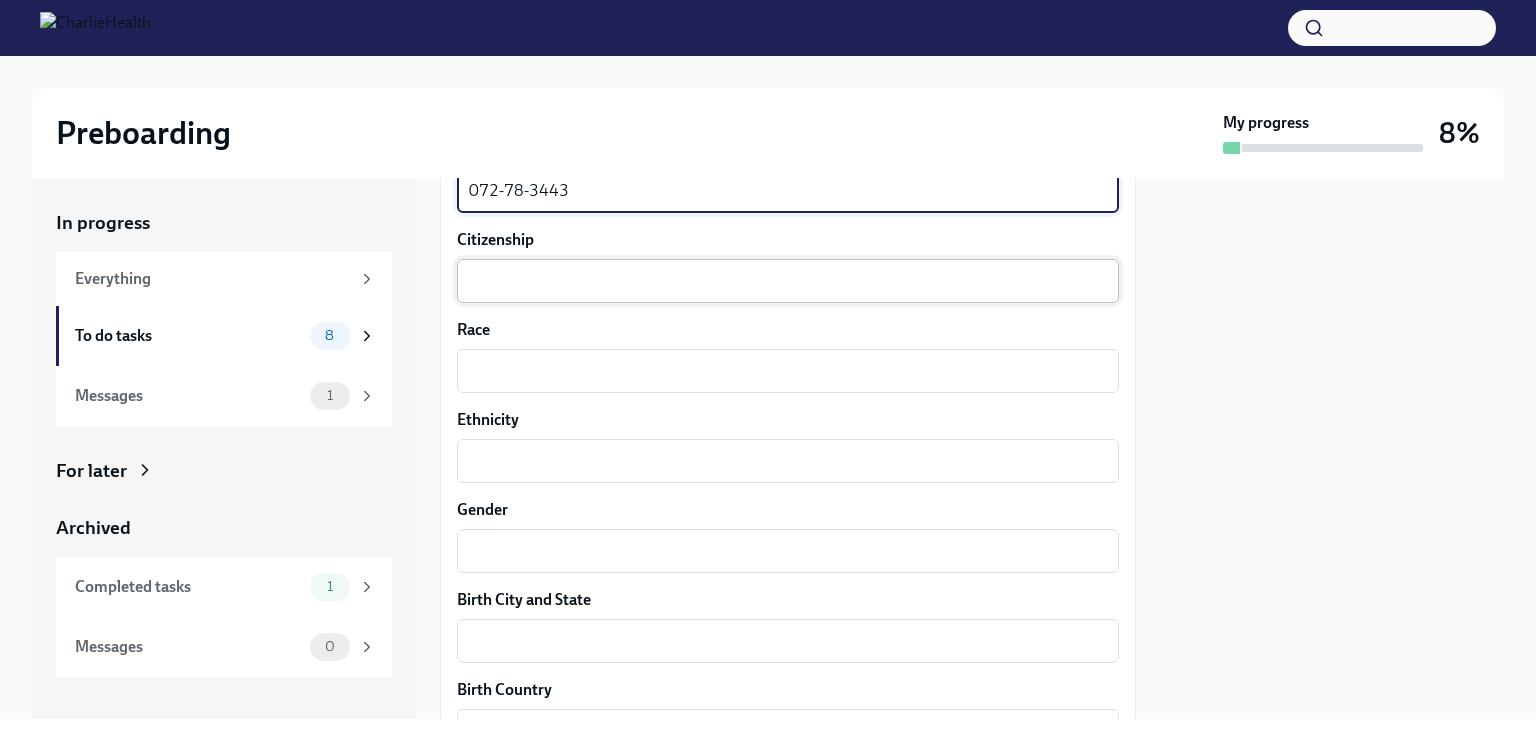 type on "072-78-3443" 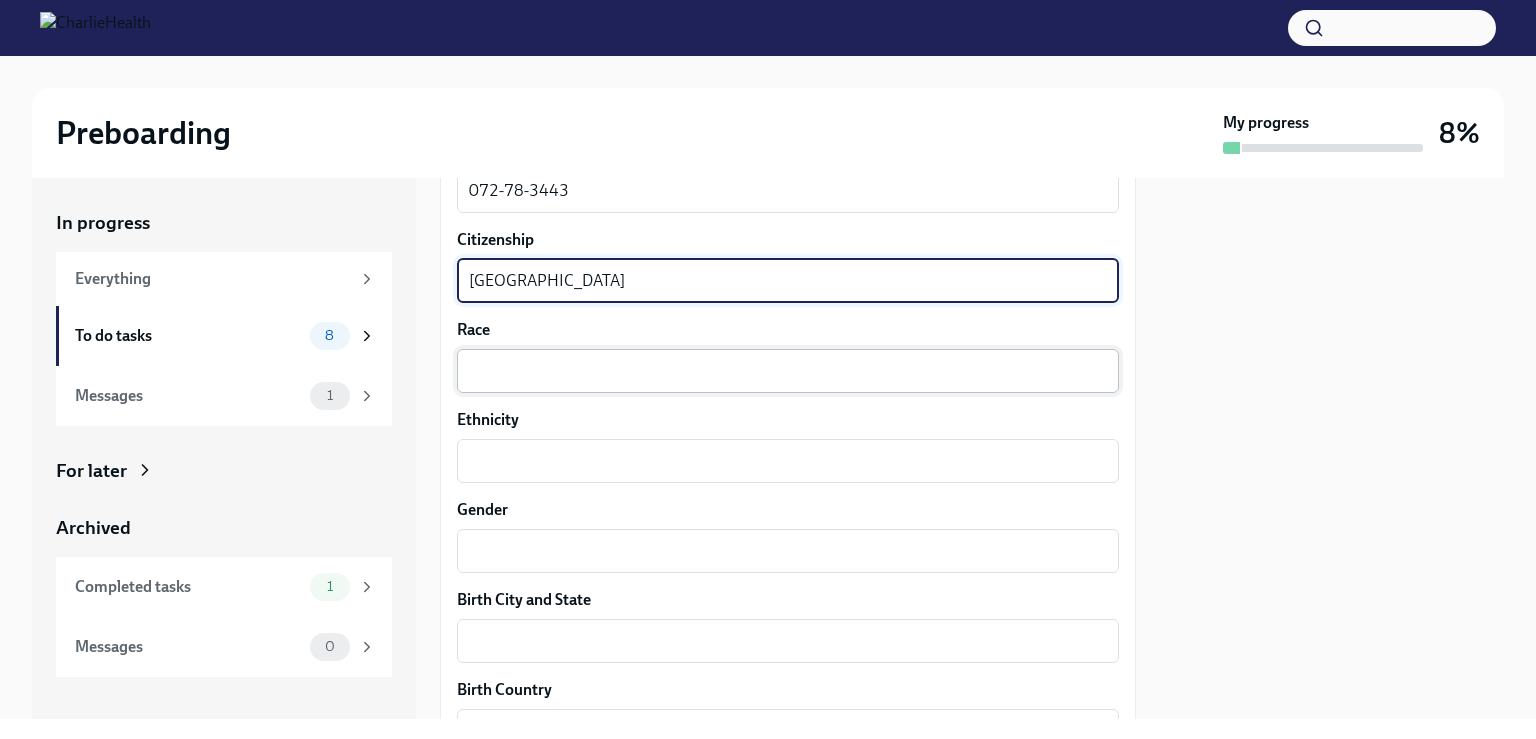 type on "[GEOGRAPHIC_DATA]" 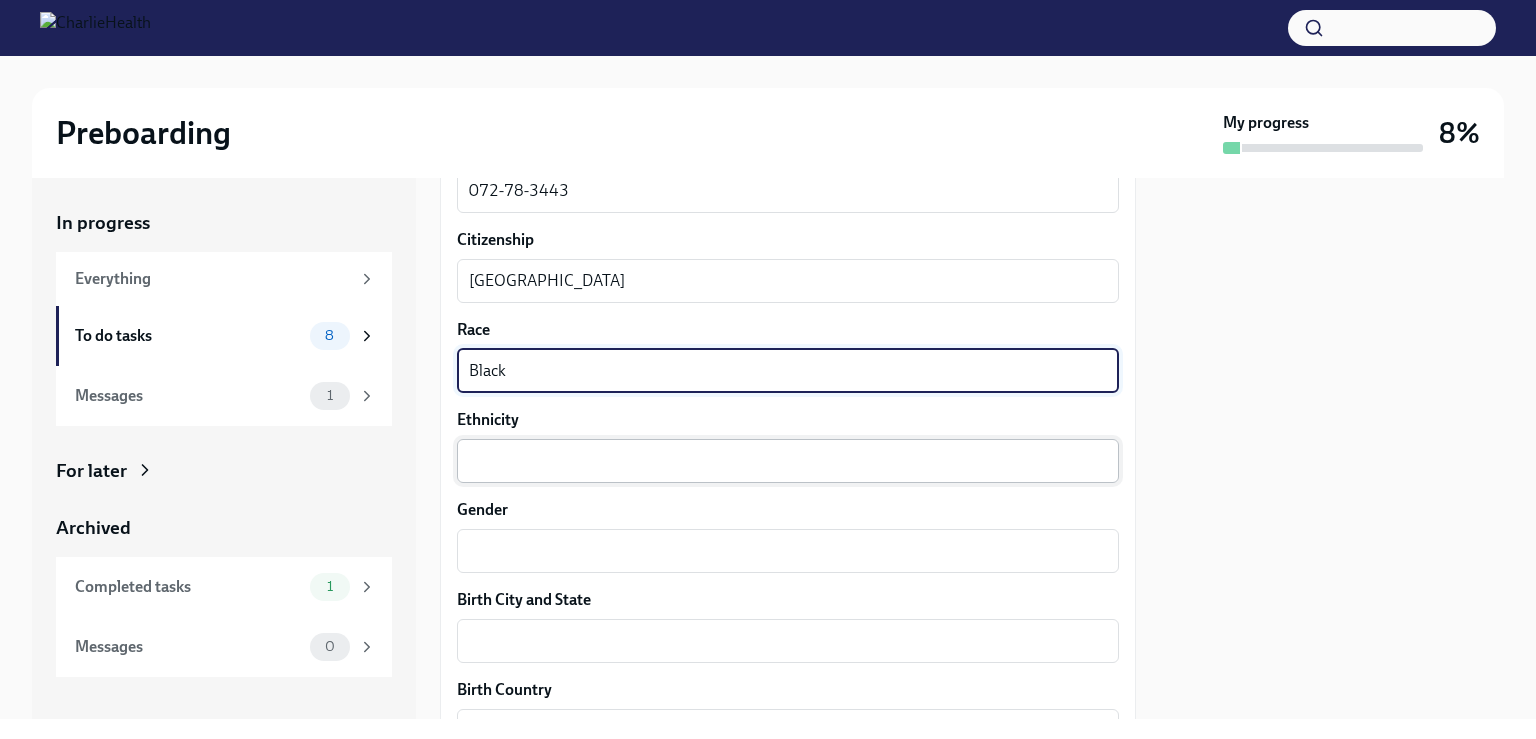 type on "Black" 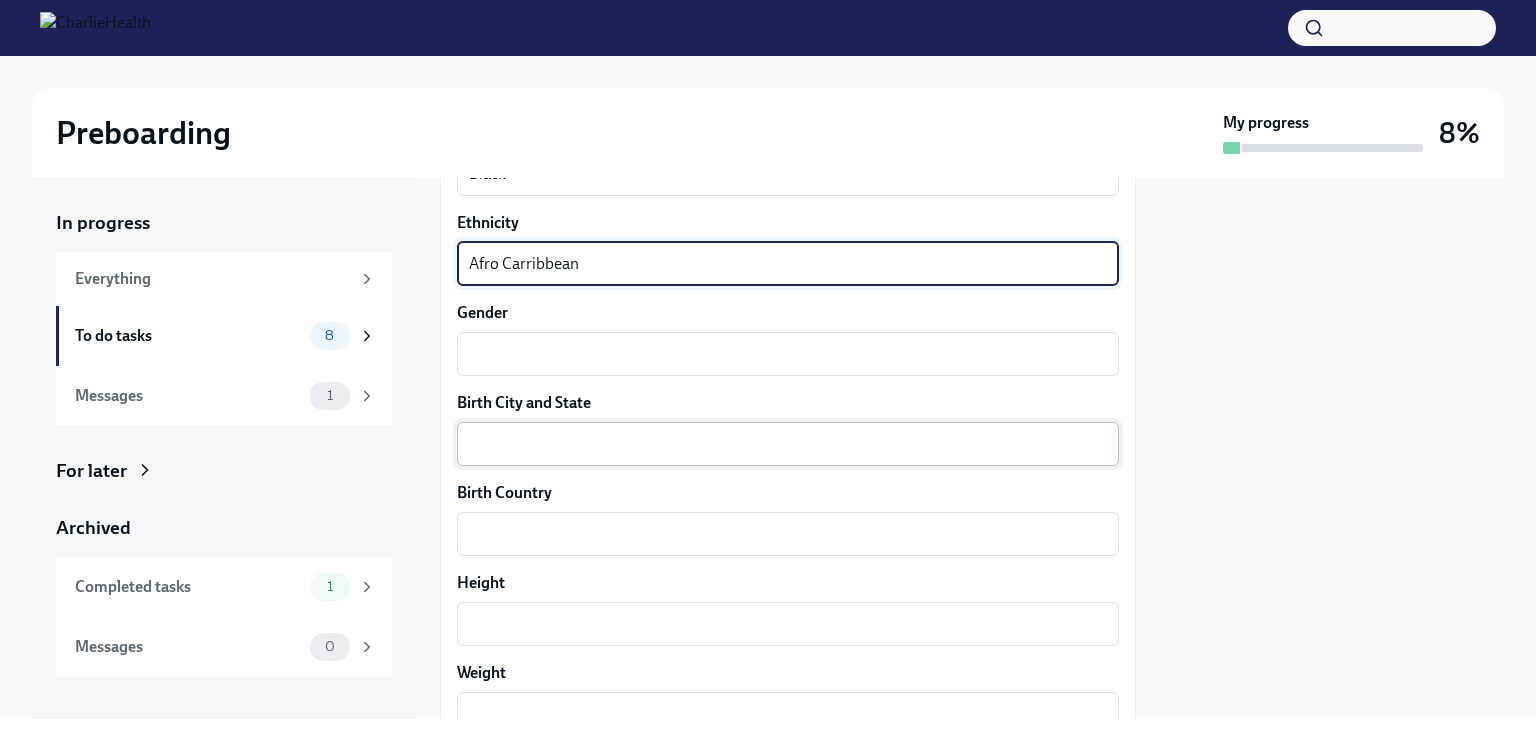 scroll, scrollTop: 1300, scrollLeft: 0, axis: vertical 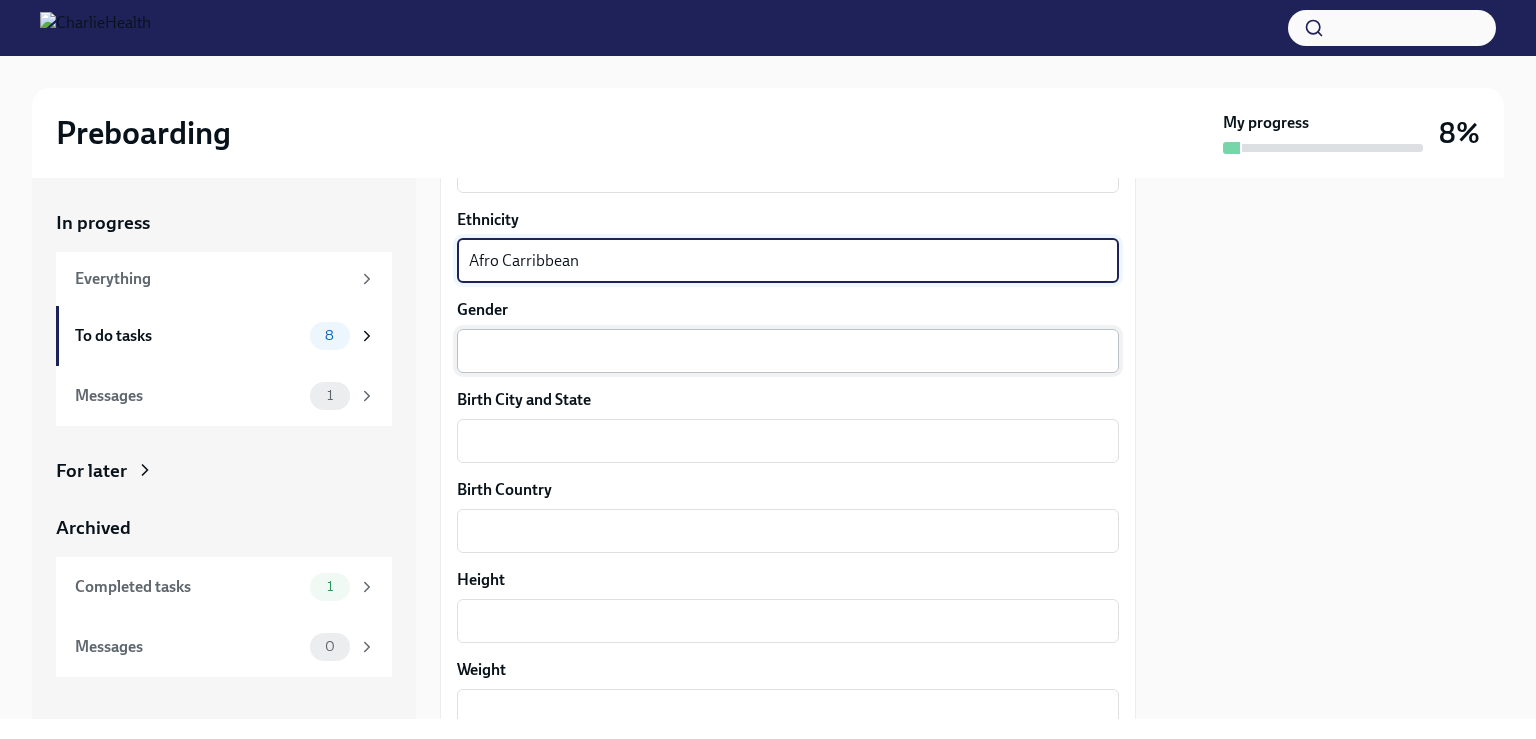 type on "Afro Carribbean" 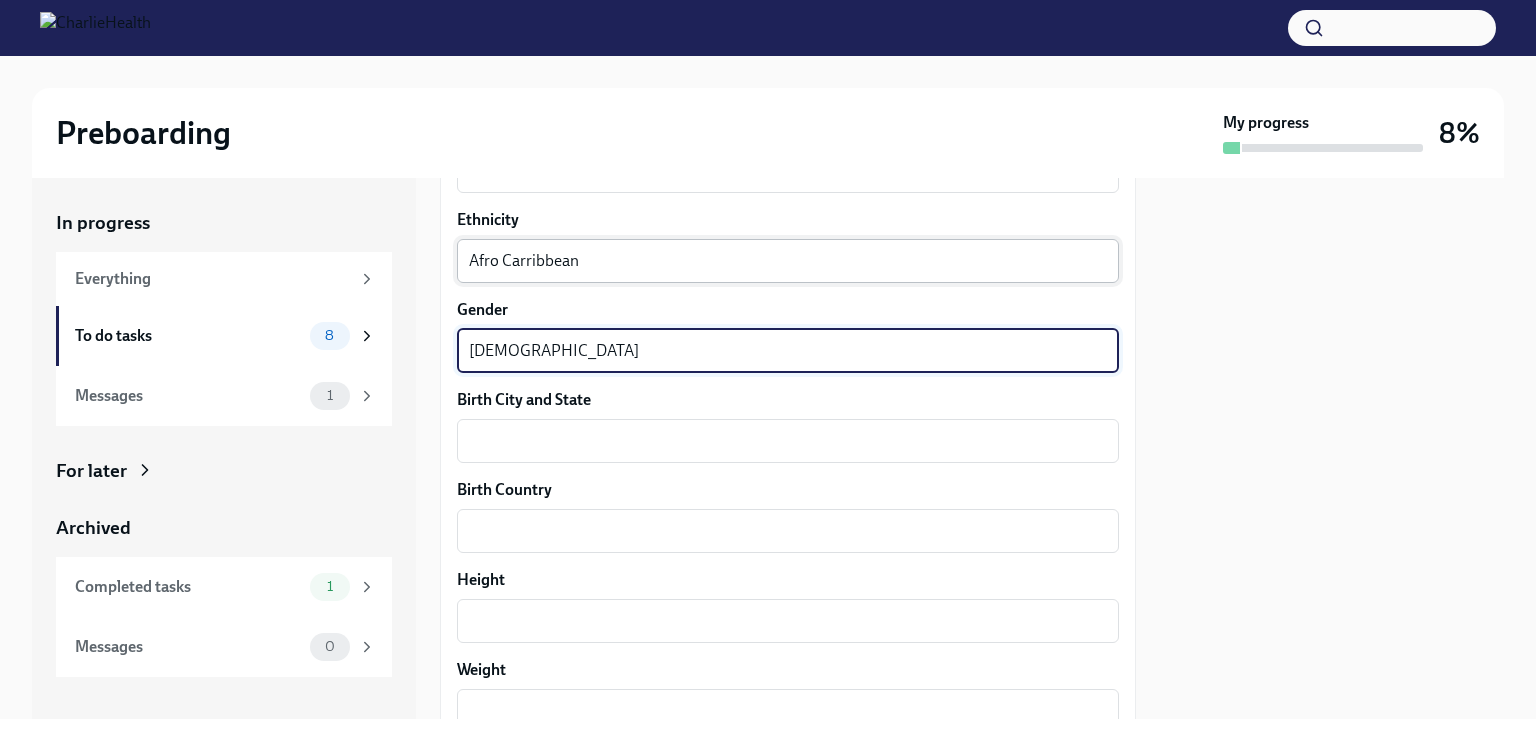 type on "[DEMOGRAPHIC_DATA]" 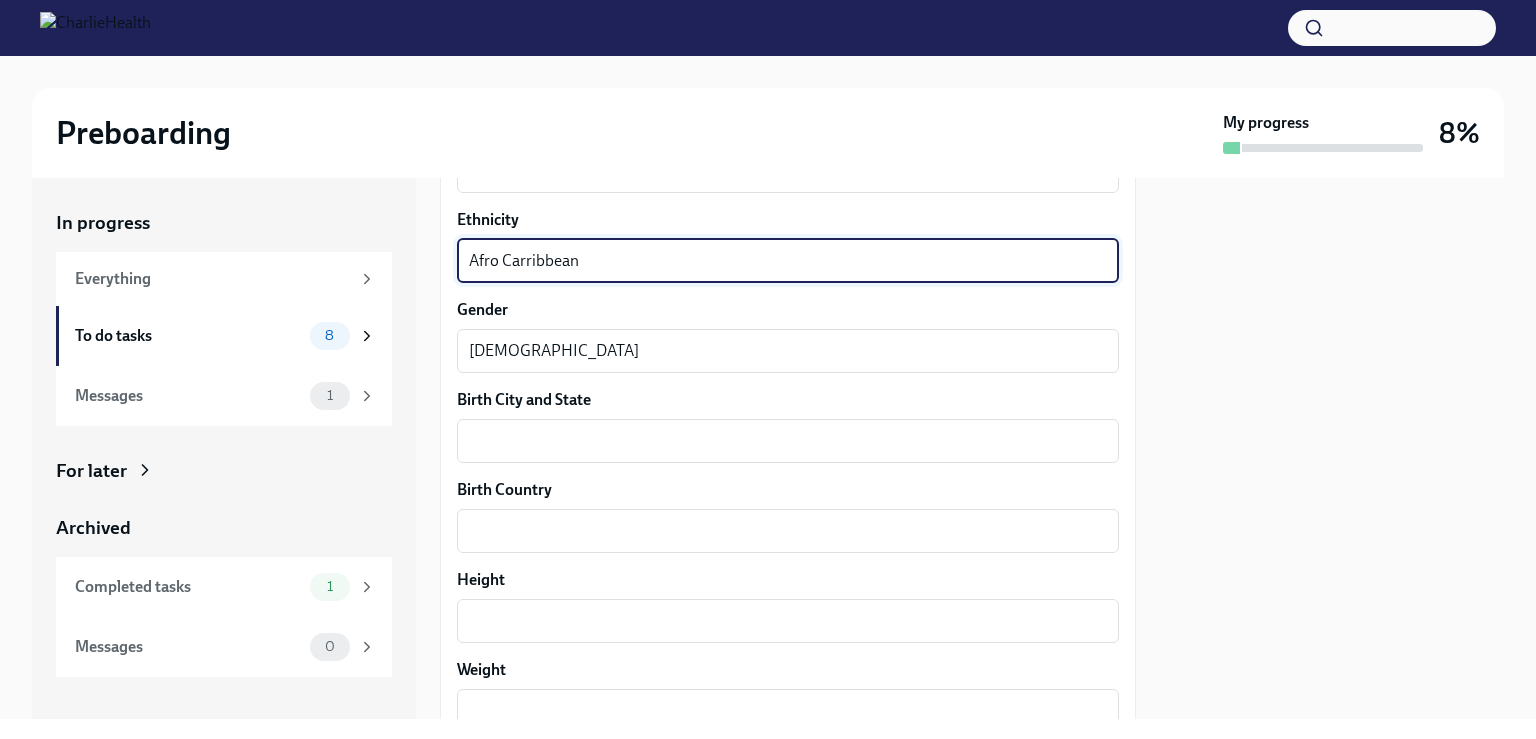 click on "Afro Carribbean" at bounding box center (788, 261) 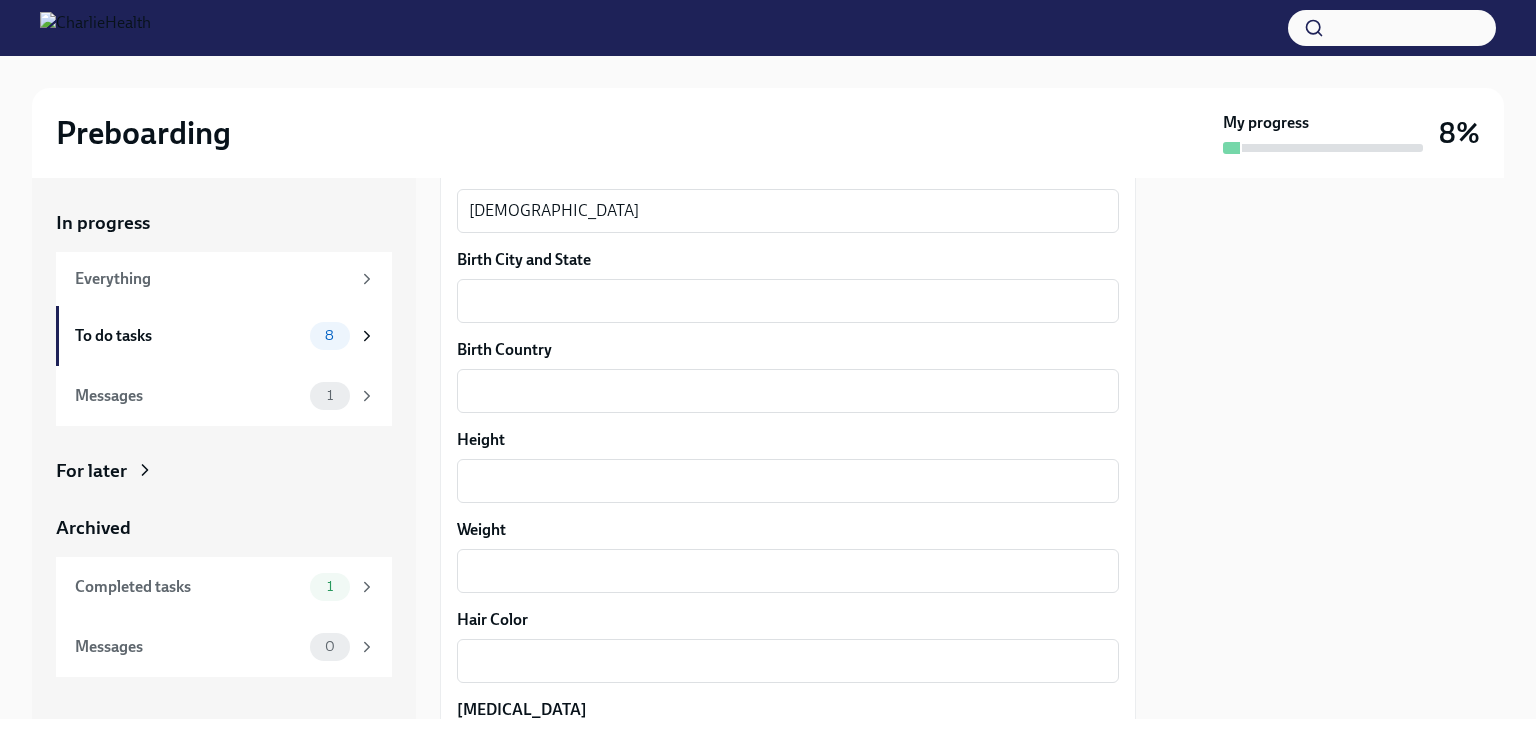 scroll, scrollTop: 1500, scrollLeft: 0, axis: vertical 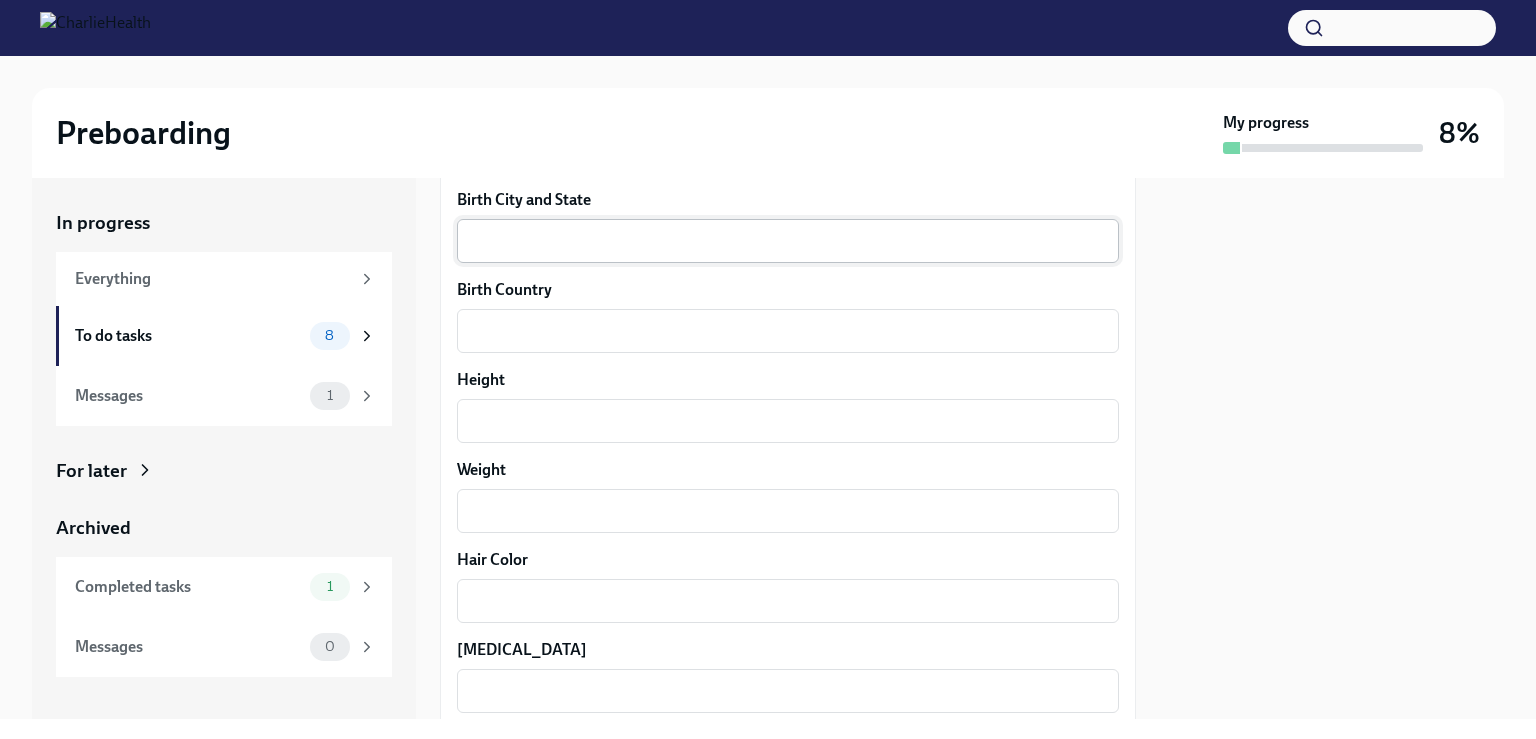 type on "Afro Caribbean" 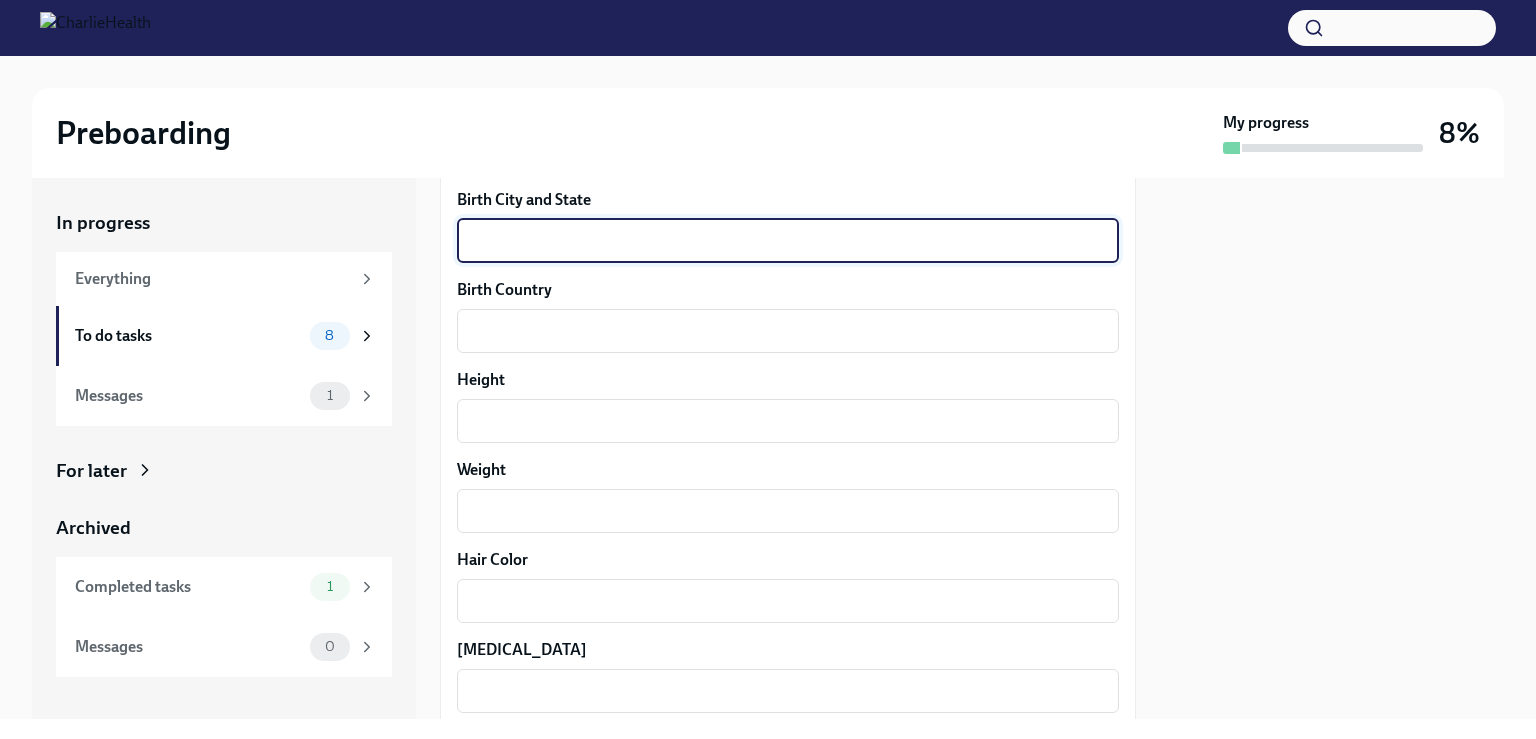 click on "Birth City and State" at bounding box center (788, 241) 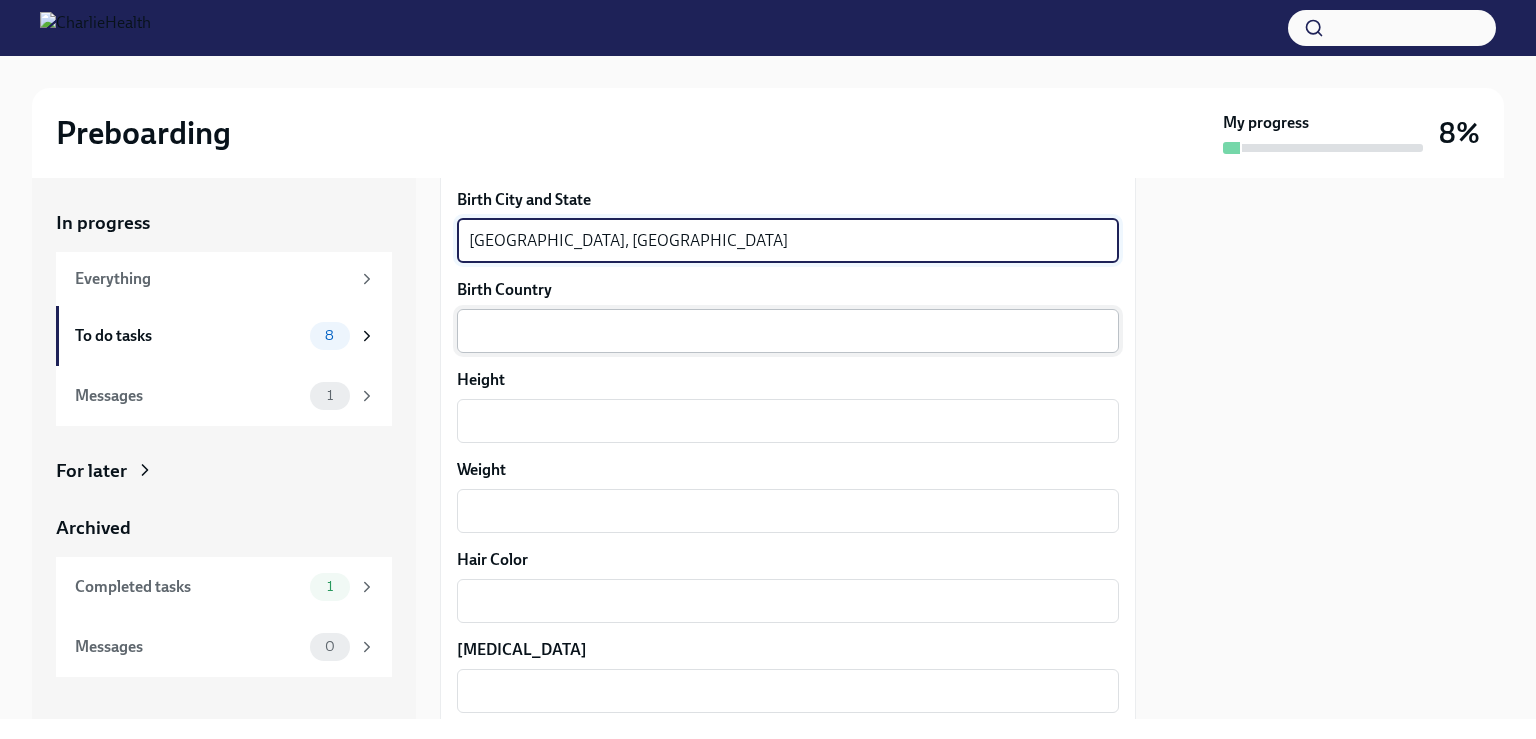 type on "[GEOGRAPHIC_DATA], [GEOGRAPHIC_DATA]" 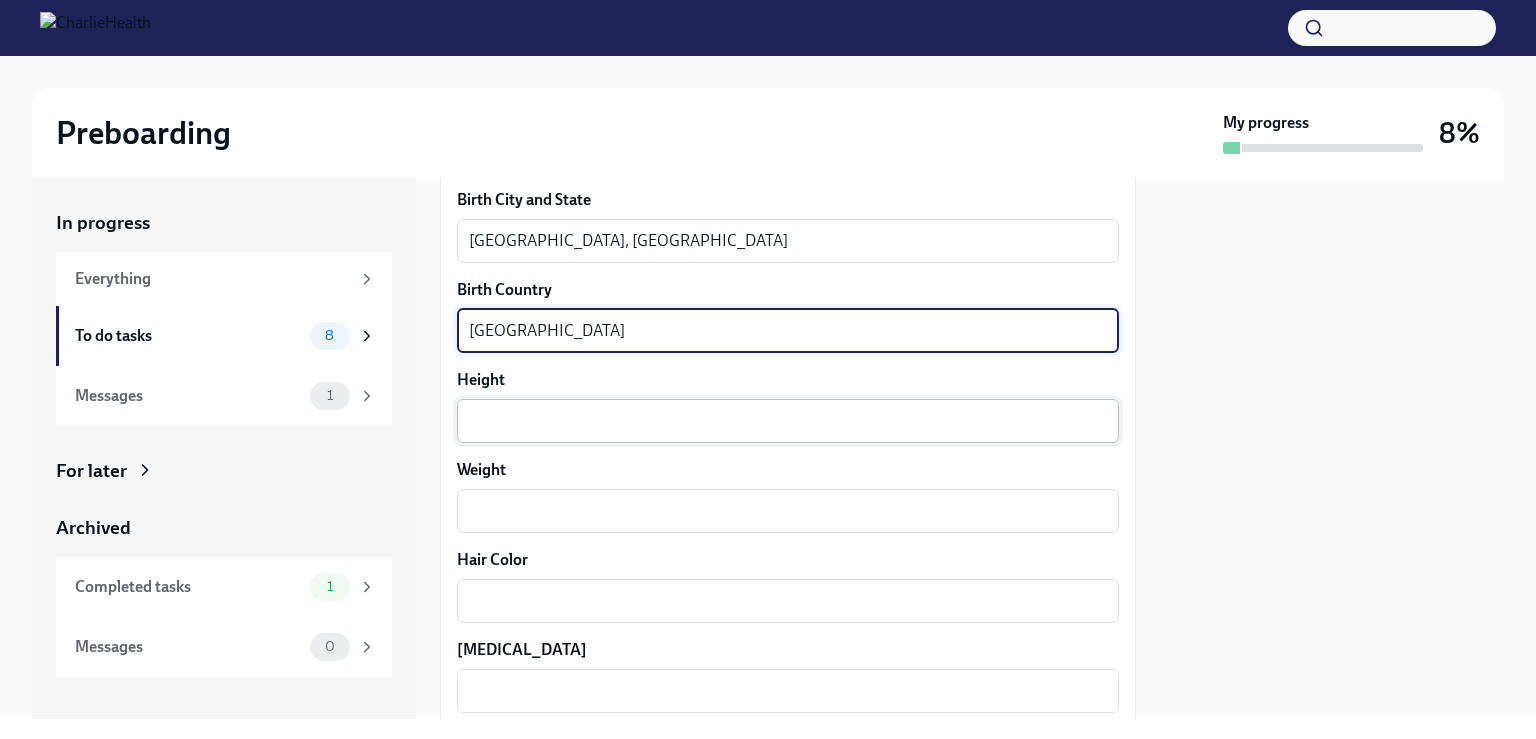 type on "[GEOGRAPHIC_DATA]" 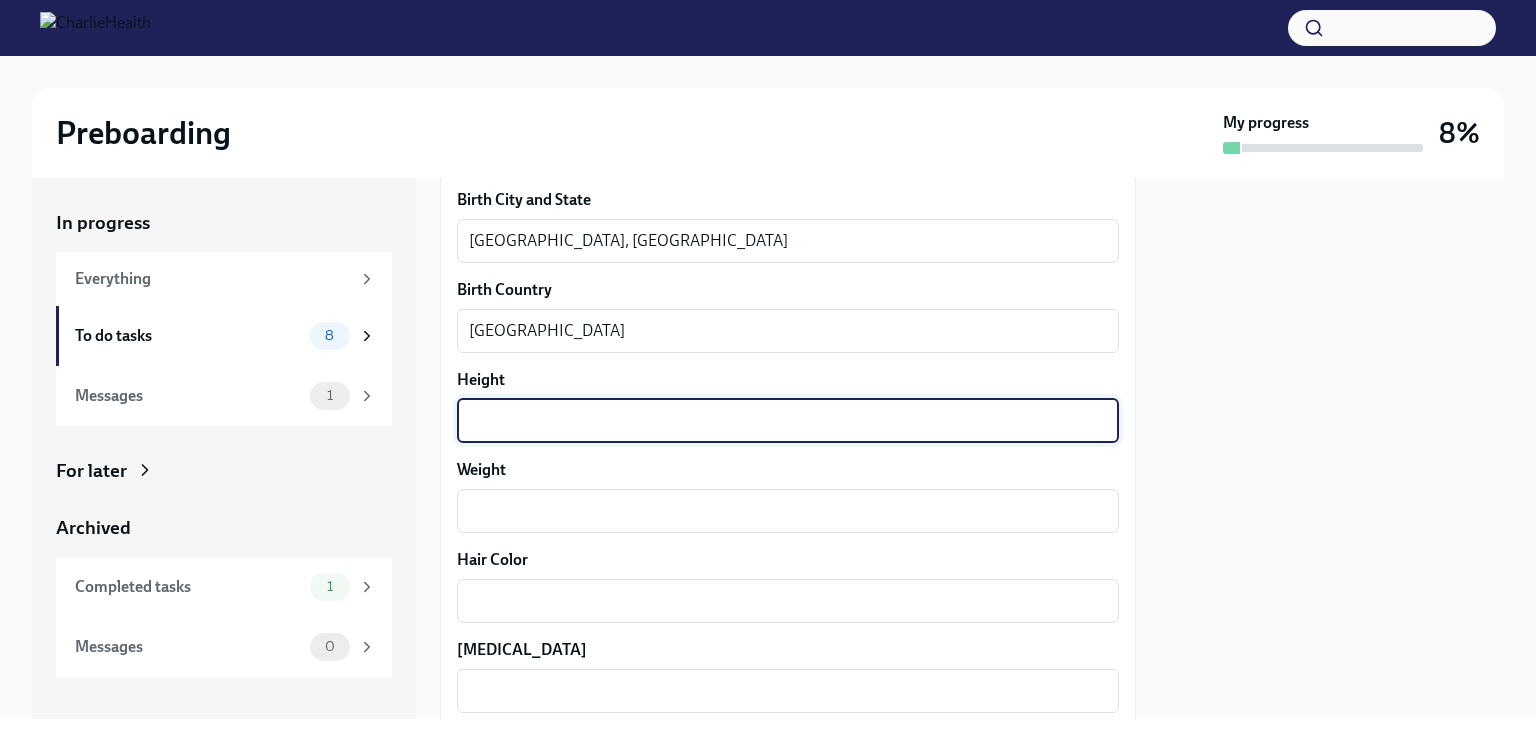 click on "Height" at bounding box center [788, 421] 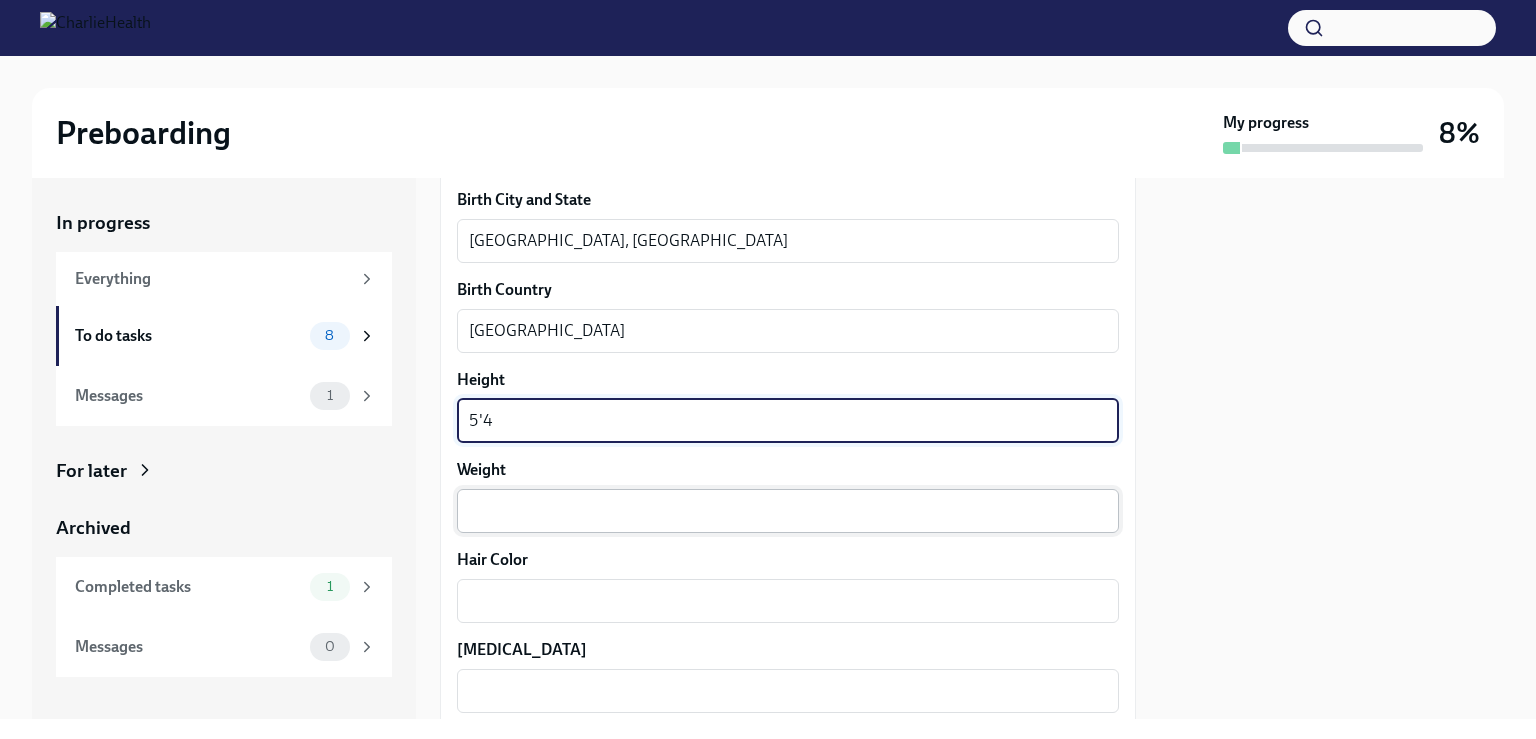 type on "5'4" 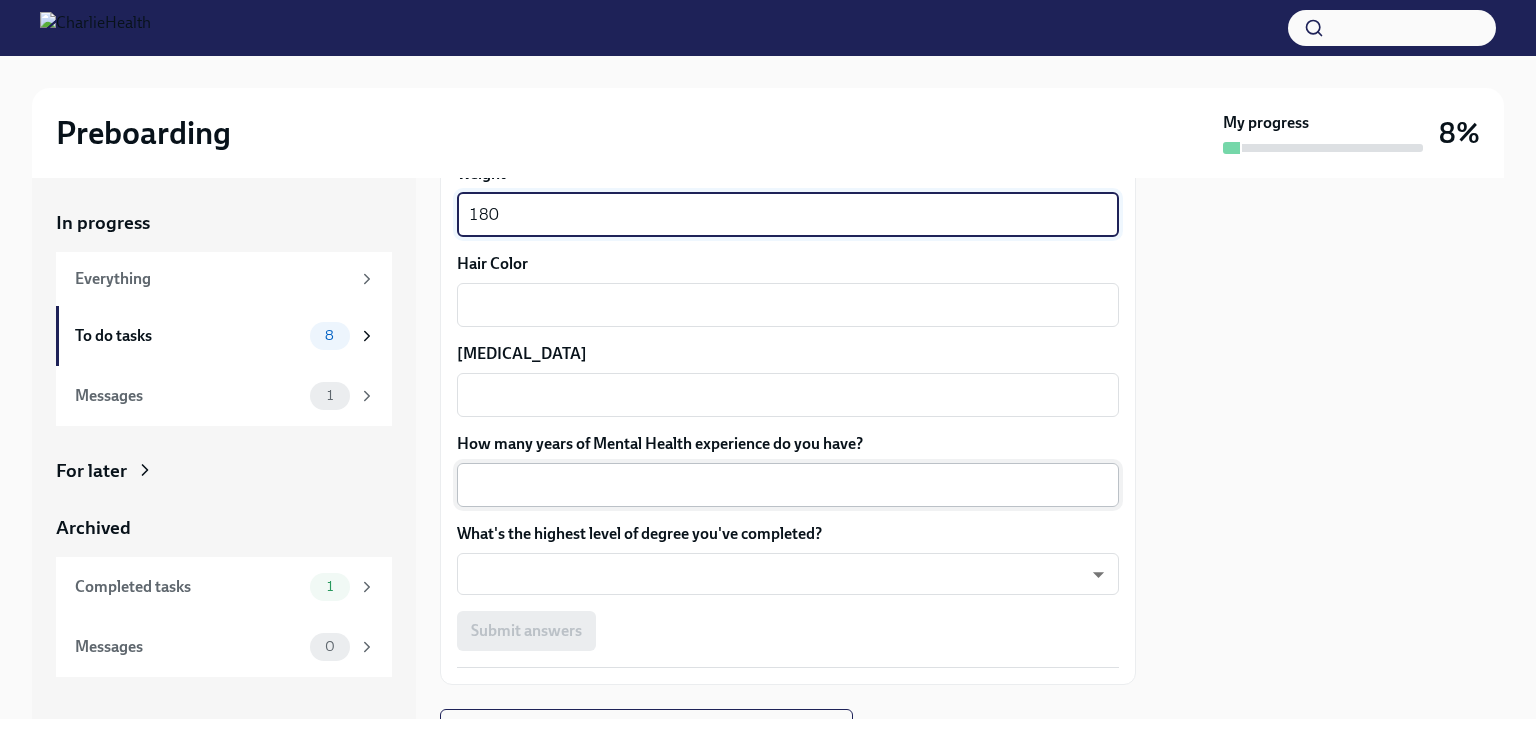 scroll, scrollTop: 1800, scrollLeft: 0, axis: vertical 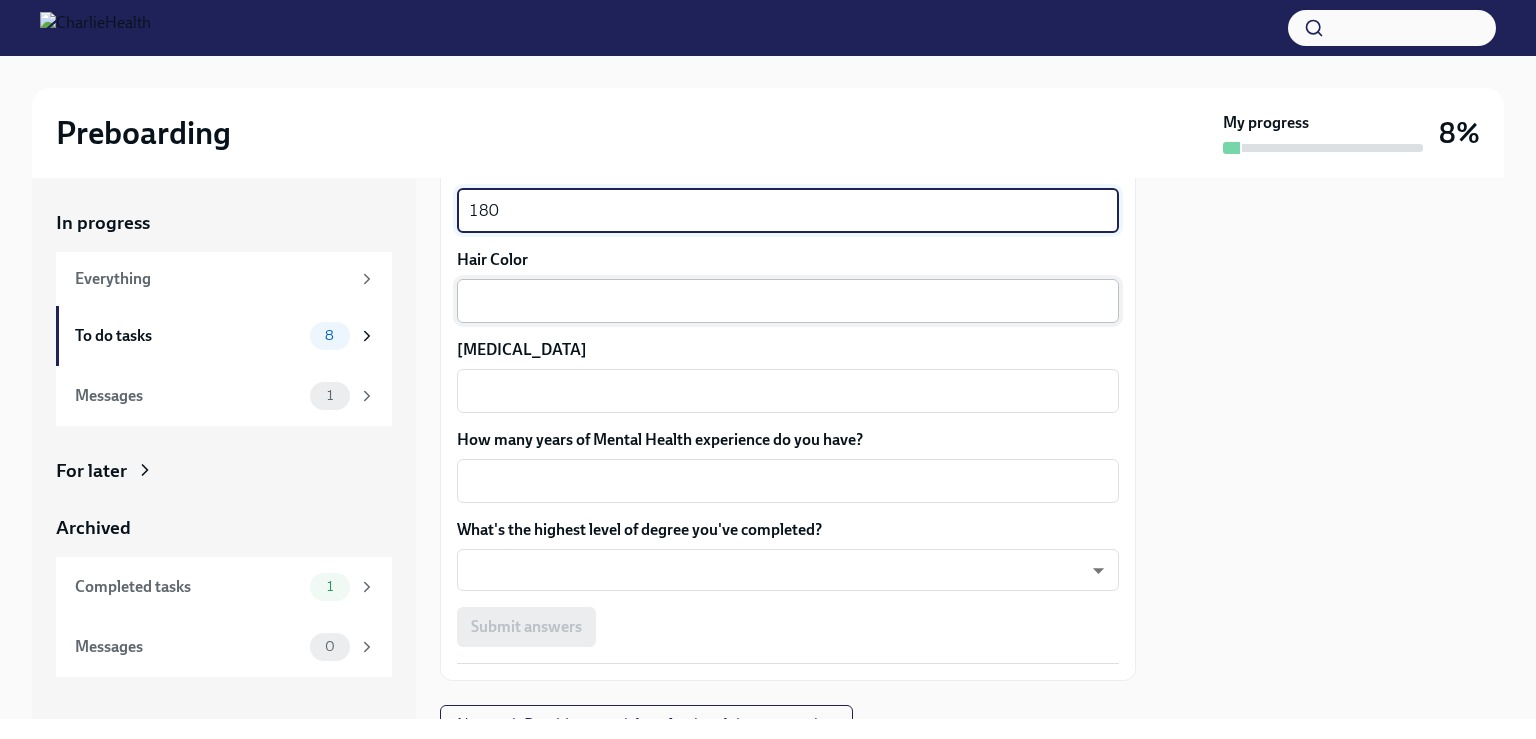 type on "180" 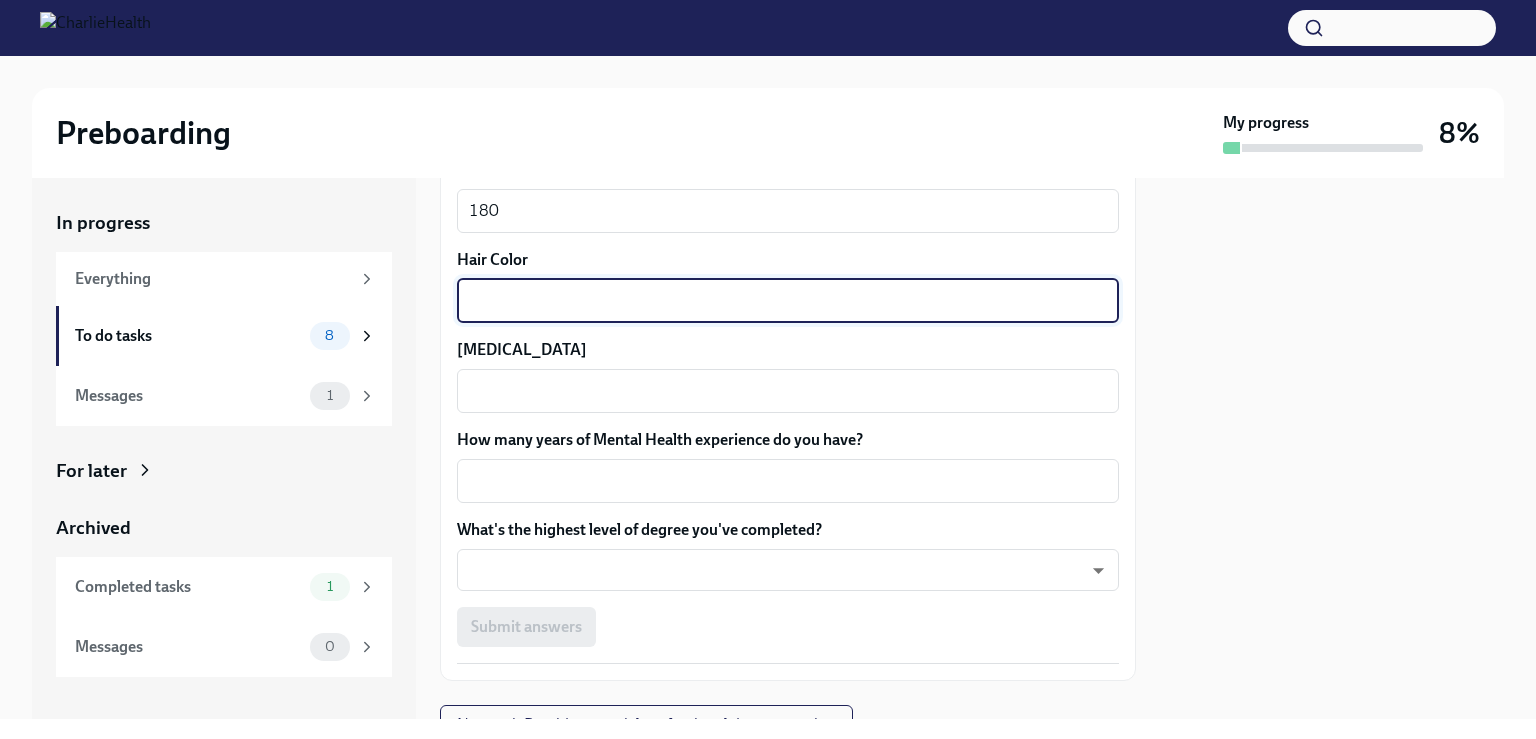 type on "B" 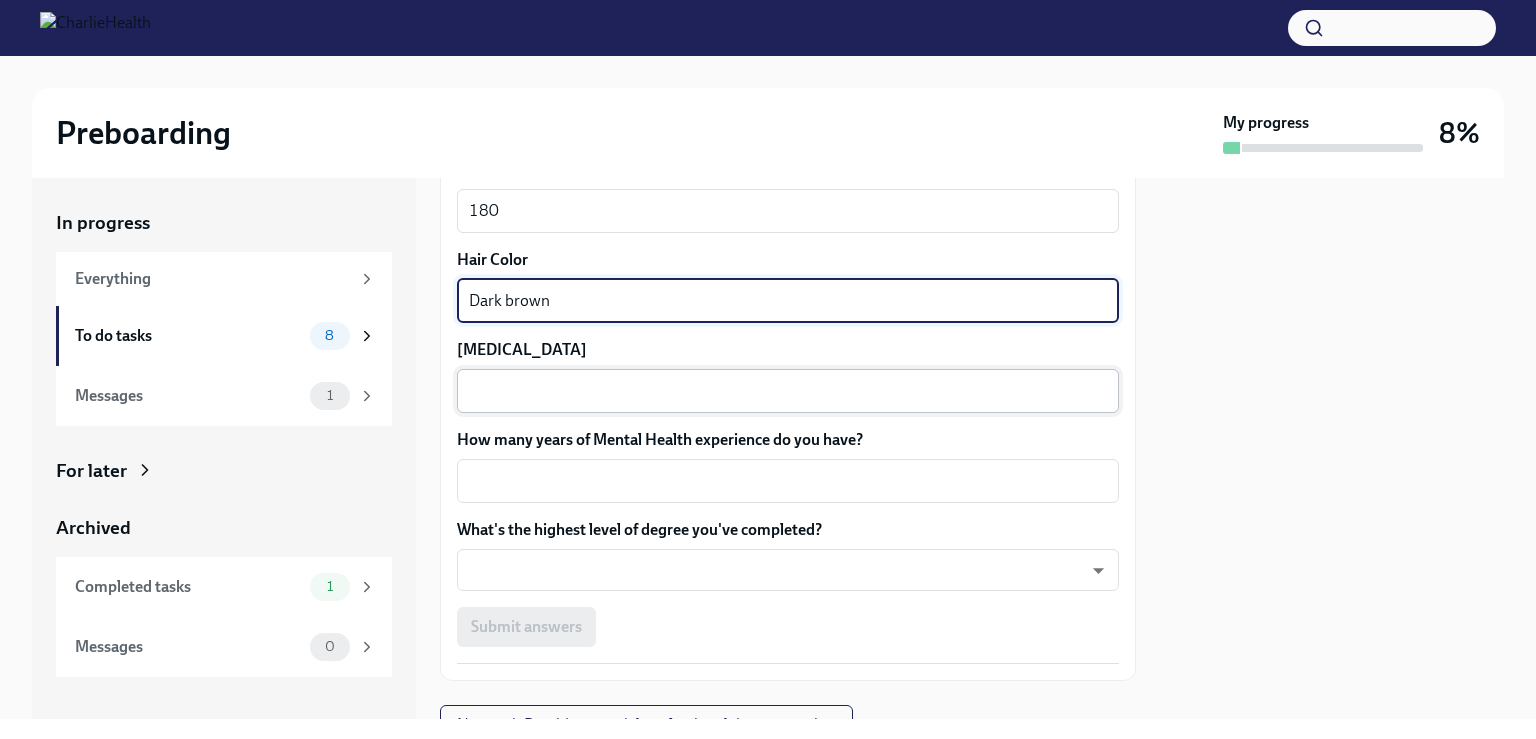 type on "Dark brown" 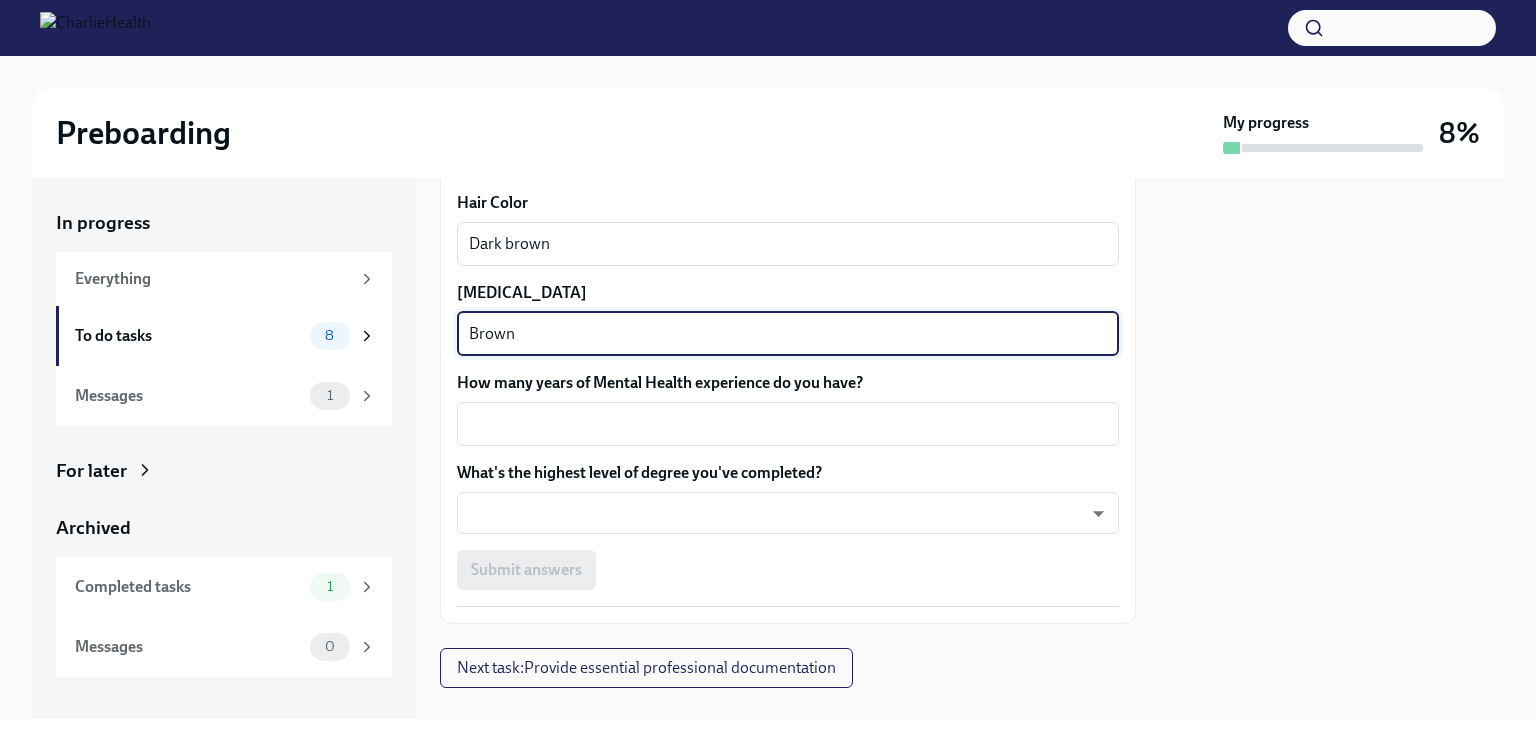 scroll, scrollTop: 1888, scrollLeft: 0, axis: vertical 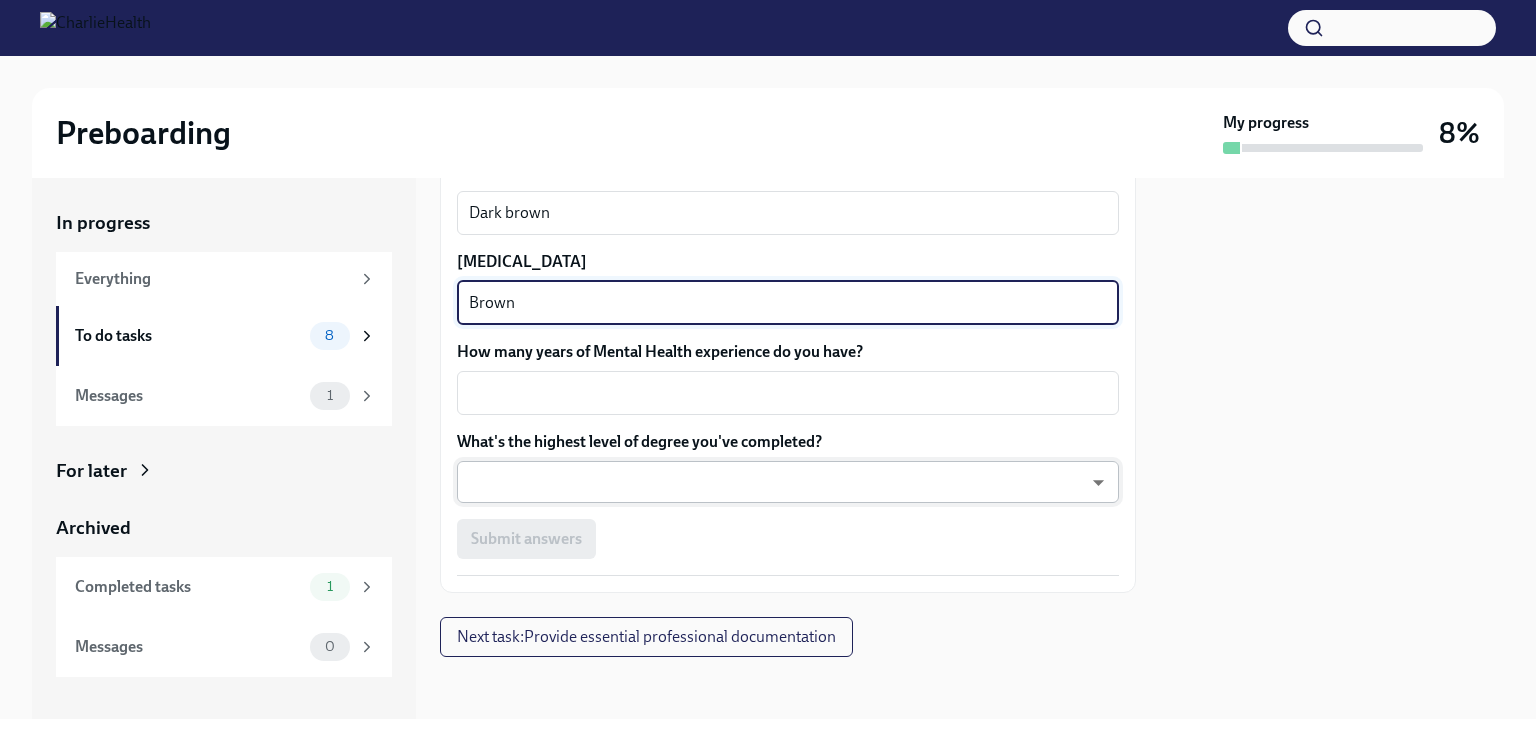 type on "Brown" 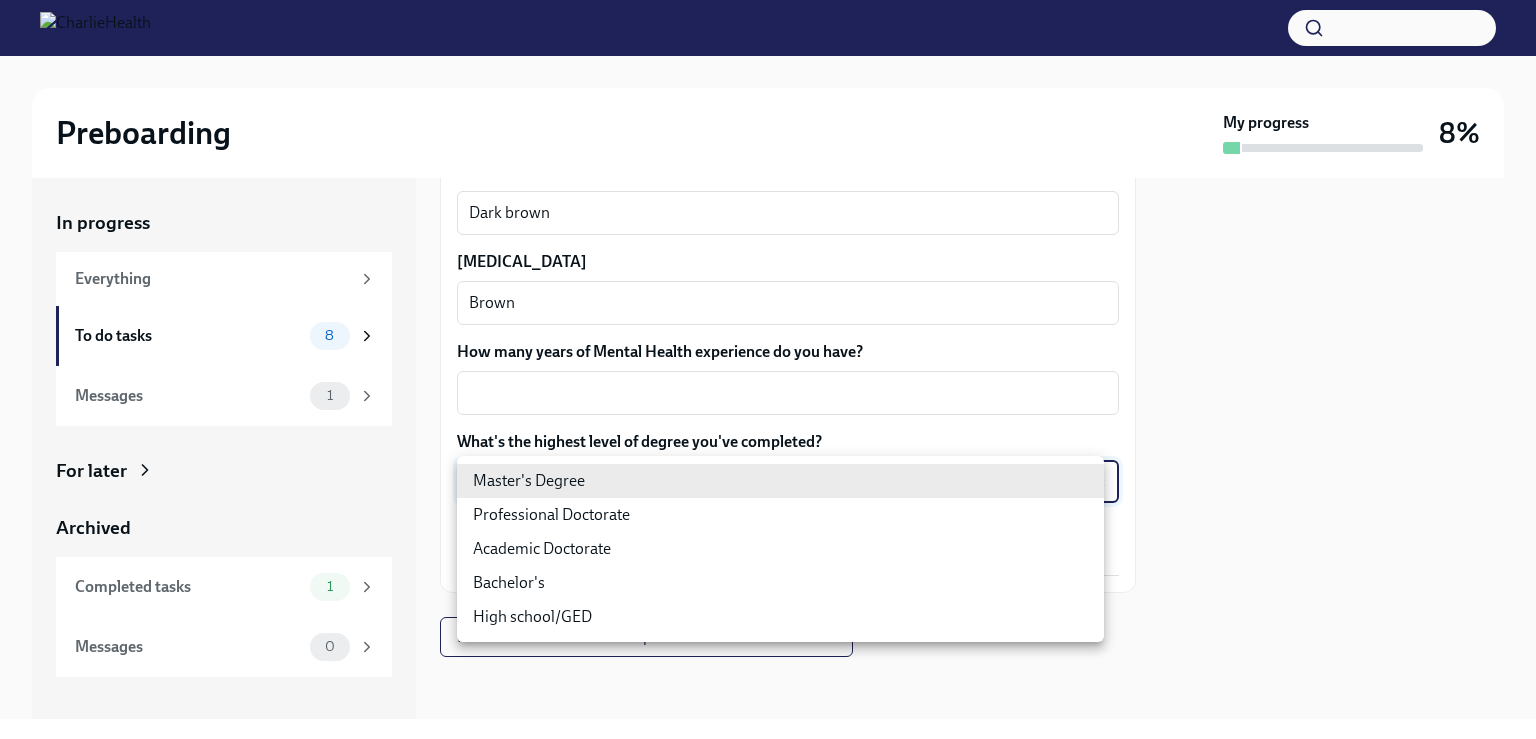 click on "Preboarding My progress 8% In progress Everything To do tasks 8 Messages 1 For later Archived Completed tasks 1 Messages 0 Fill out the onboarding form To Do Due  in a day We need some info from you to start setting you up in payroll and other systems.  Please fill out this form ASAP  Please note each field needs to be completed in order for you to submit.
Note : Please fill out this form as accurately as possible. Several states require specific demographic information that we have to input on your behalf. We understand that some of these questions feel personal to answer, and we appreciate your understanding that this is required for compliance clearance. About you Your preferred first name [PERSON_NAME] ​ Your legal last name [PERSON_NAME] x ​ Please provide any previous names/ aliases-put None if N/A x ​ Street Address [STREET_ADDRESS] ​ Street Address 2 c14 ​ Postal Code 11230 ​ City [GEOGRAPHIC_DATA] ​ State/Region [GEOGRAPHIC_DATA] ​ Country US ​ Date of Birth (MM/DD/YYYY) [DEMOGRAPHIC_DATA] x ​ 072-78-3443 x" at bounding box center (768, 369) 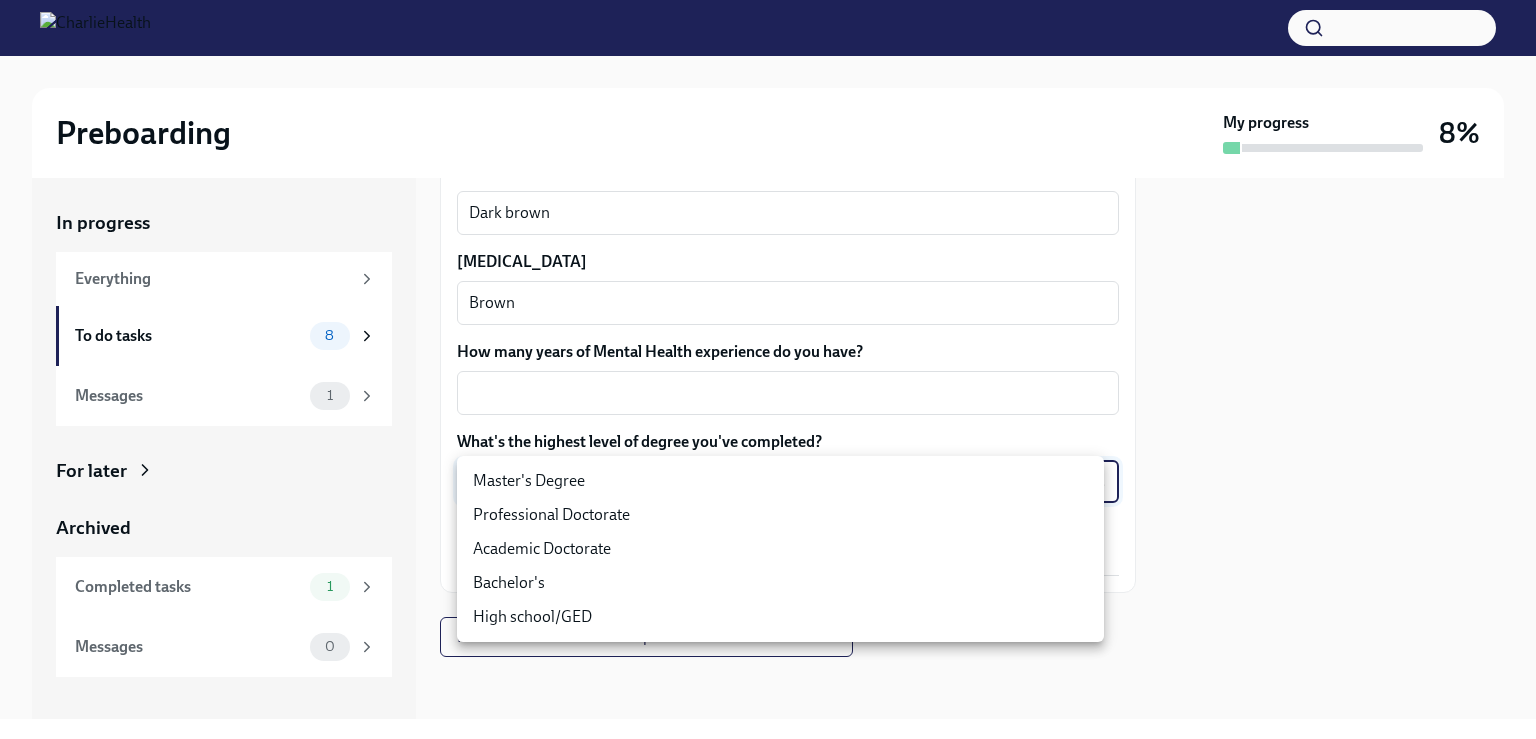 click on "High school/GED" at bounding box center [780, 617] 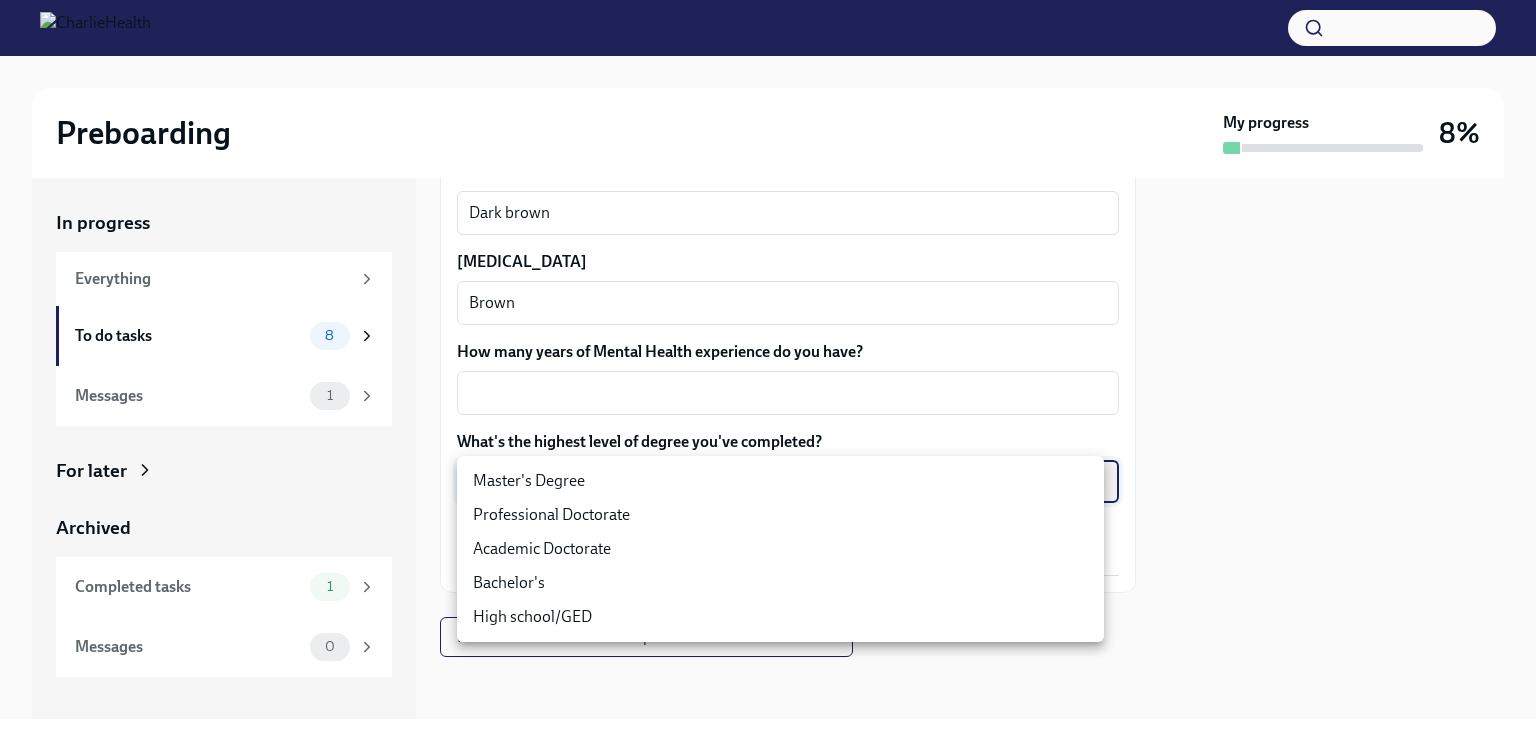 type on "30XAMbLYA" 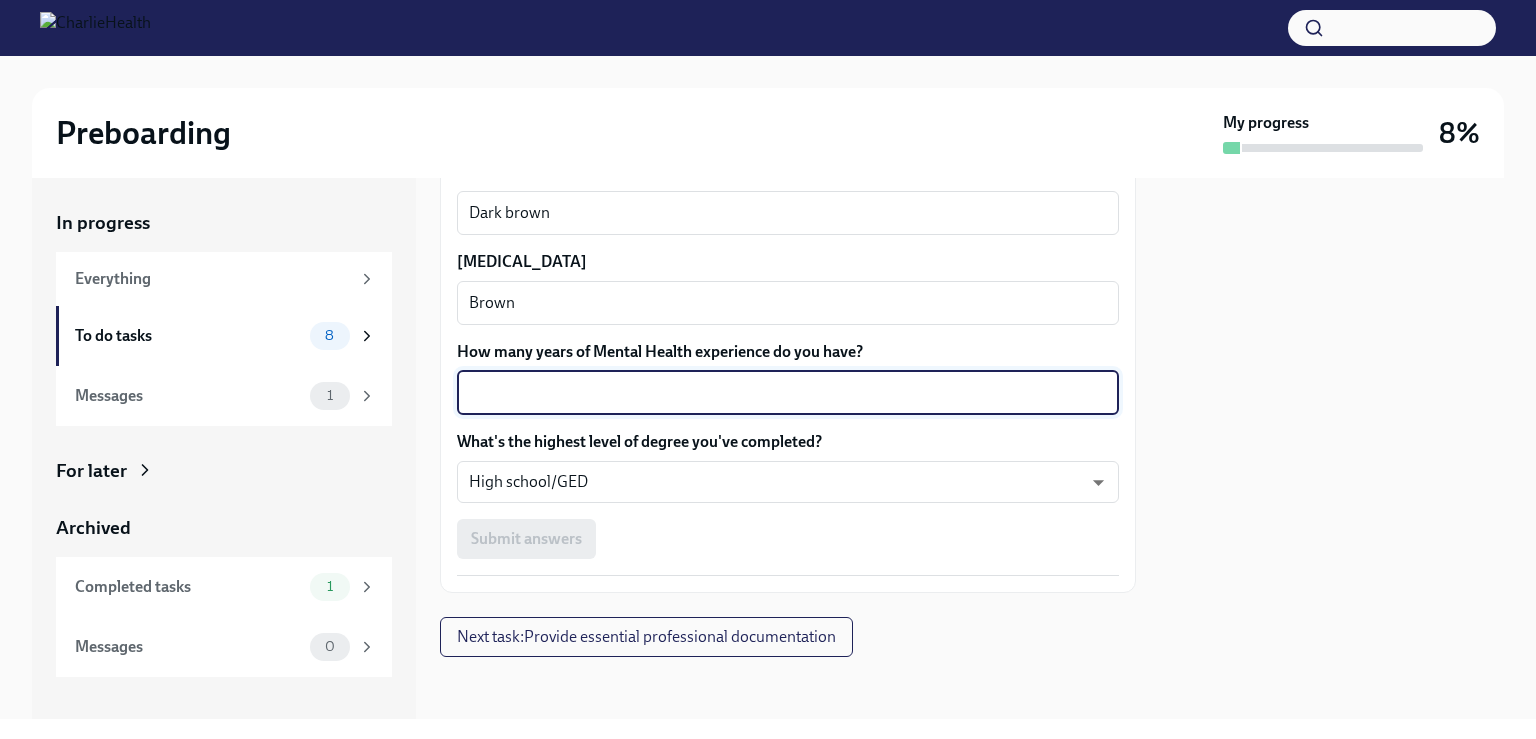 click on "How many years of Mental Health experience do you have?" at bounding box center (788, 393) 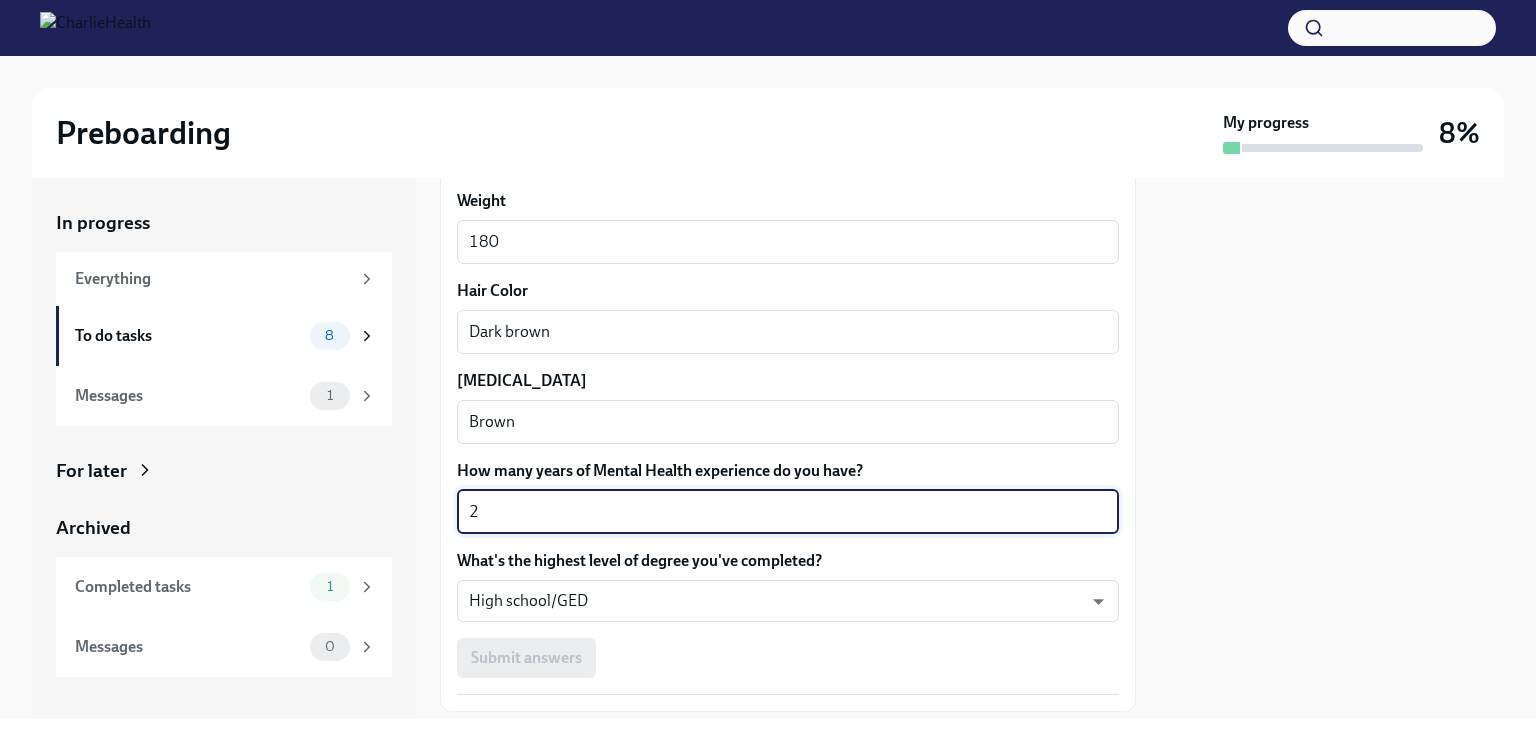 scroll, scrollTop: 1888, scrollLeft: 0, axis: vertical 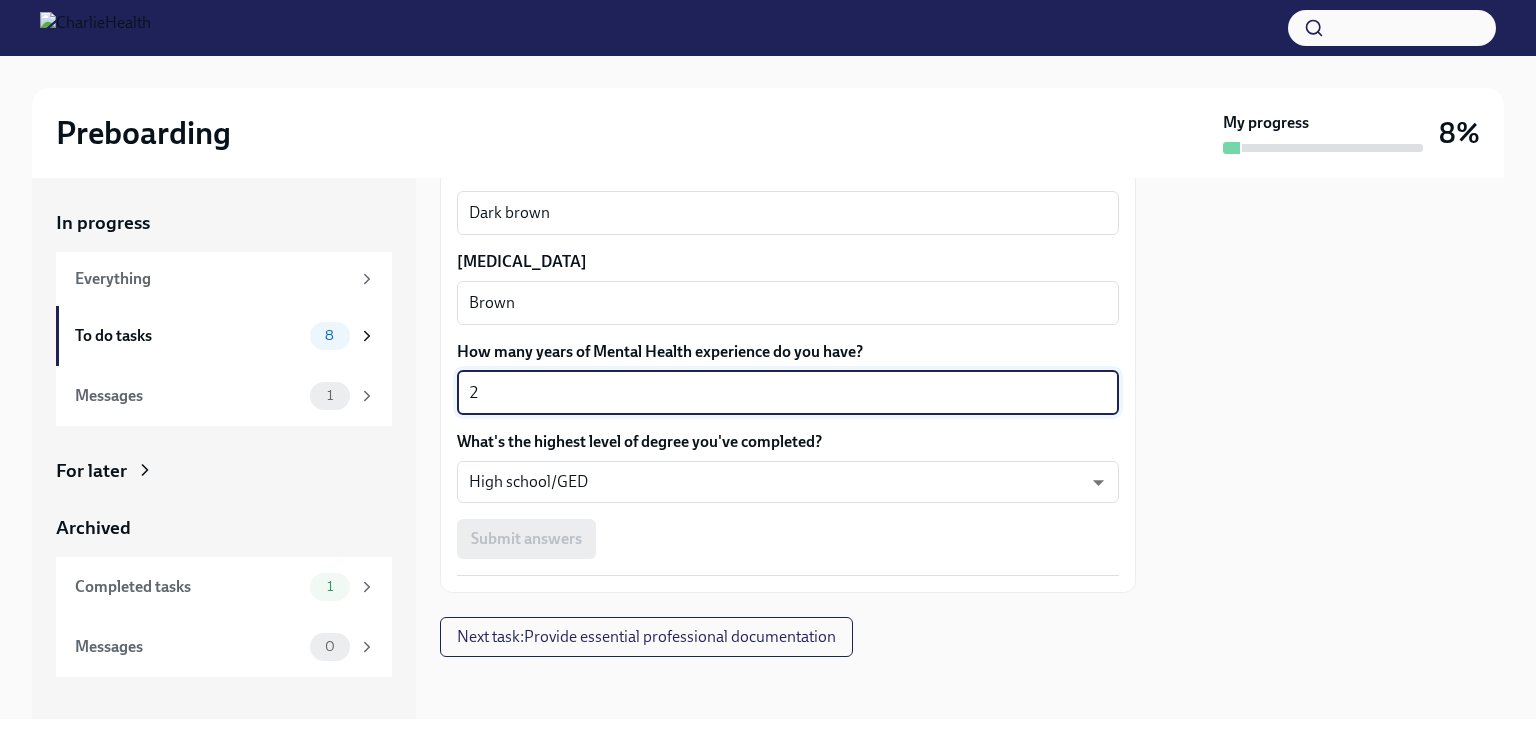 type on "2" 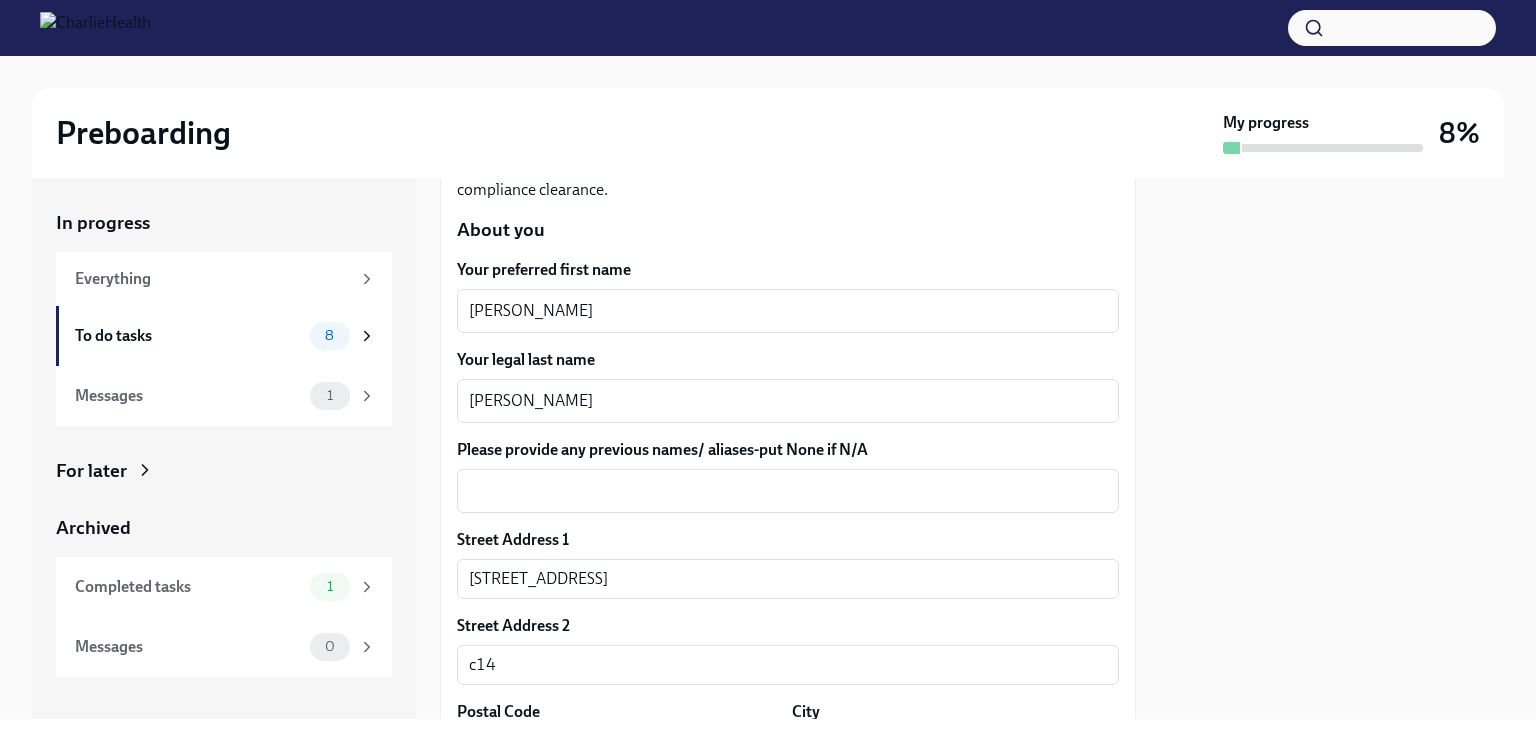 scroll, scrollTop: 188, scrollLeft: 0, axis: vertical 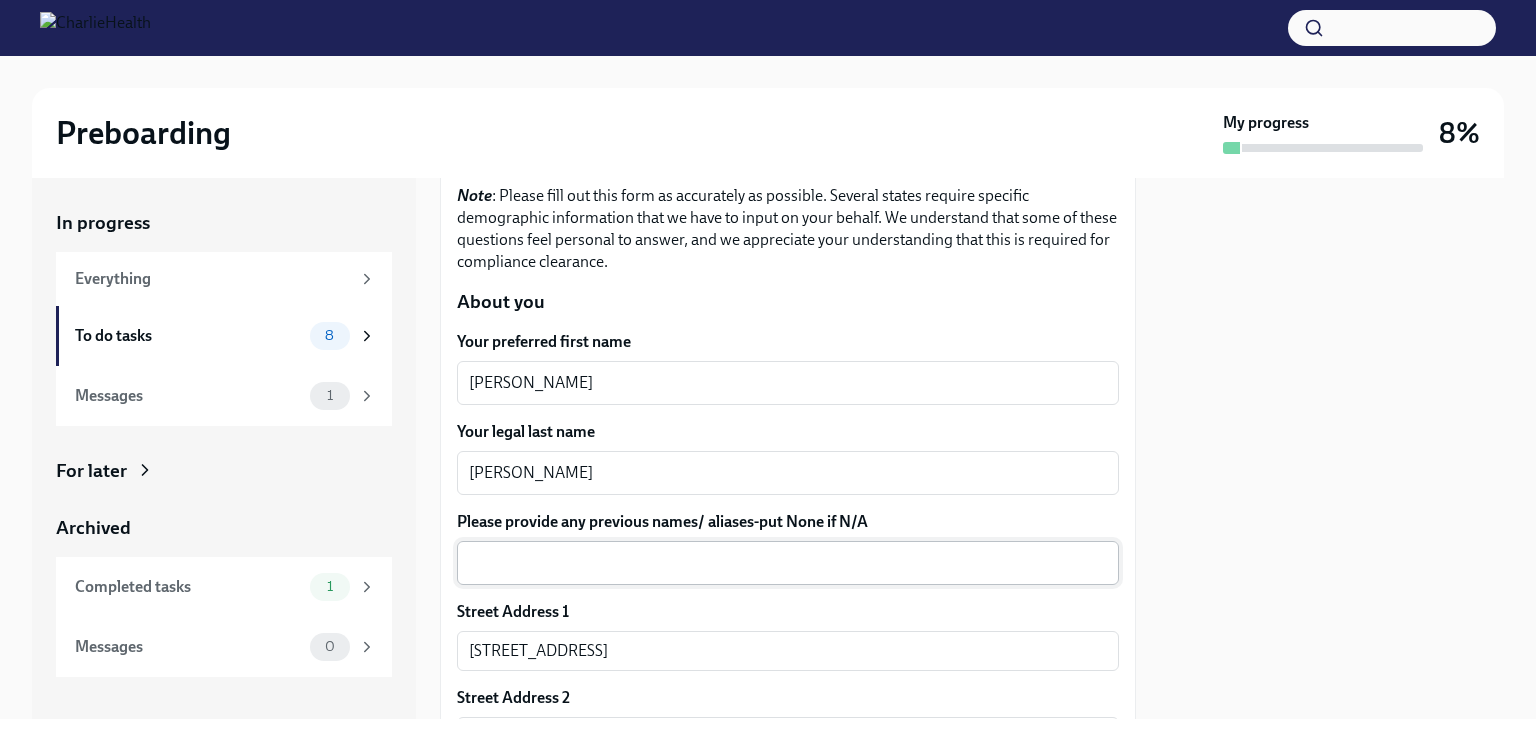 click on "Please provide any previous names/ aliases-put None if N/A" at bounding box center (788, 563) 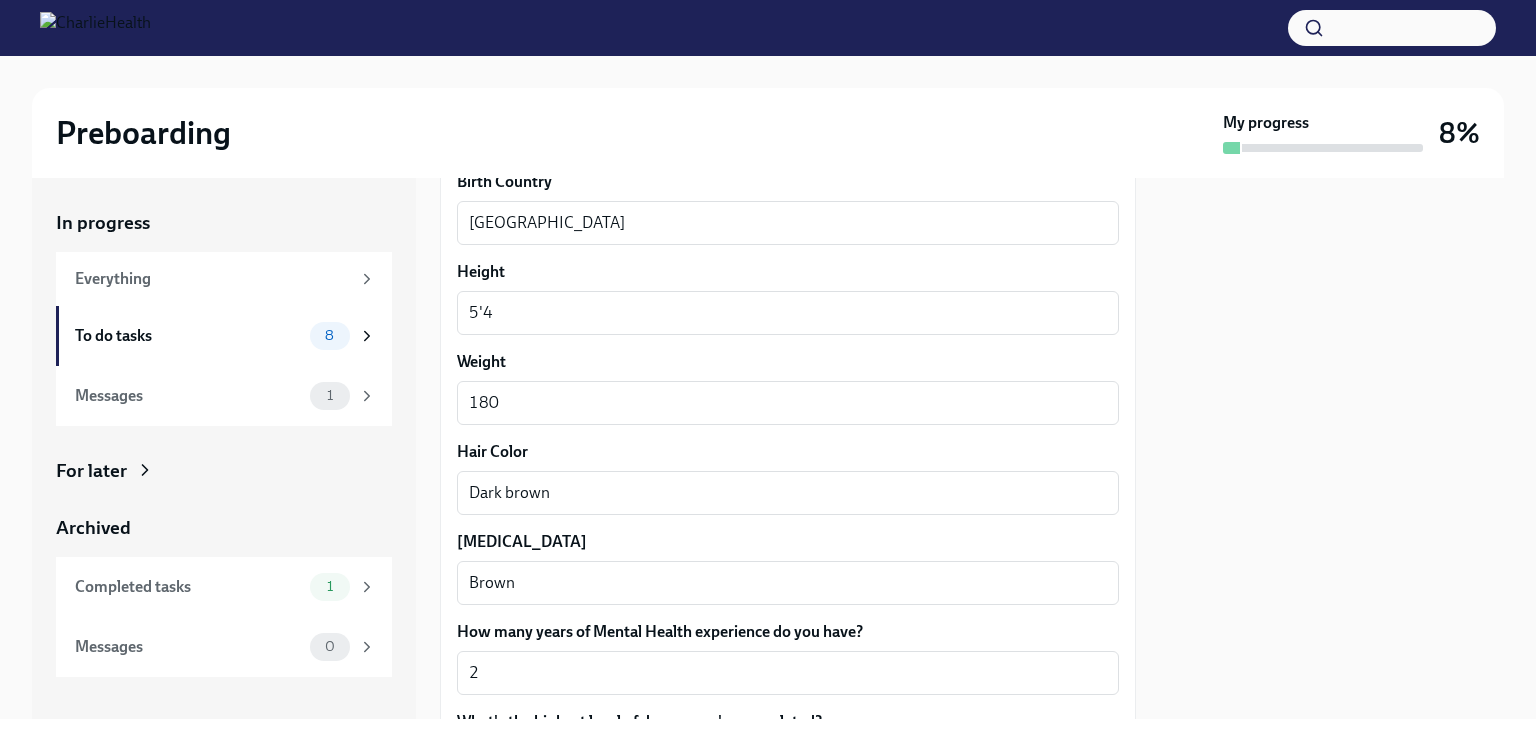 scroll, scrollTop: 1888, scrollLeft: 0, axis: vertical 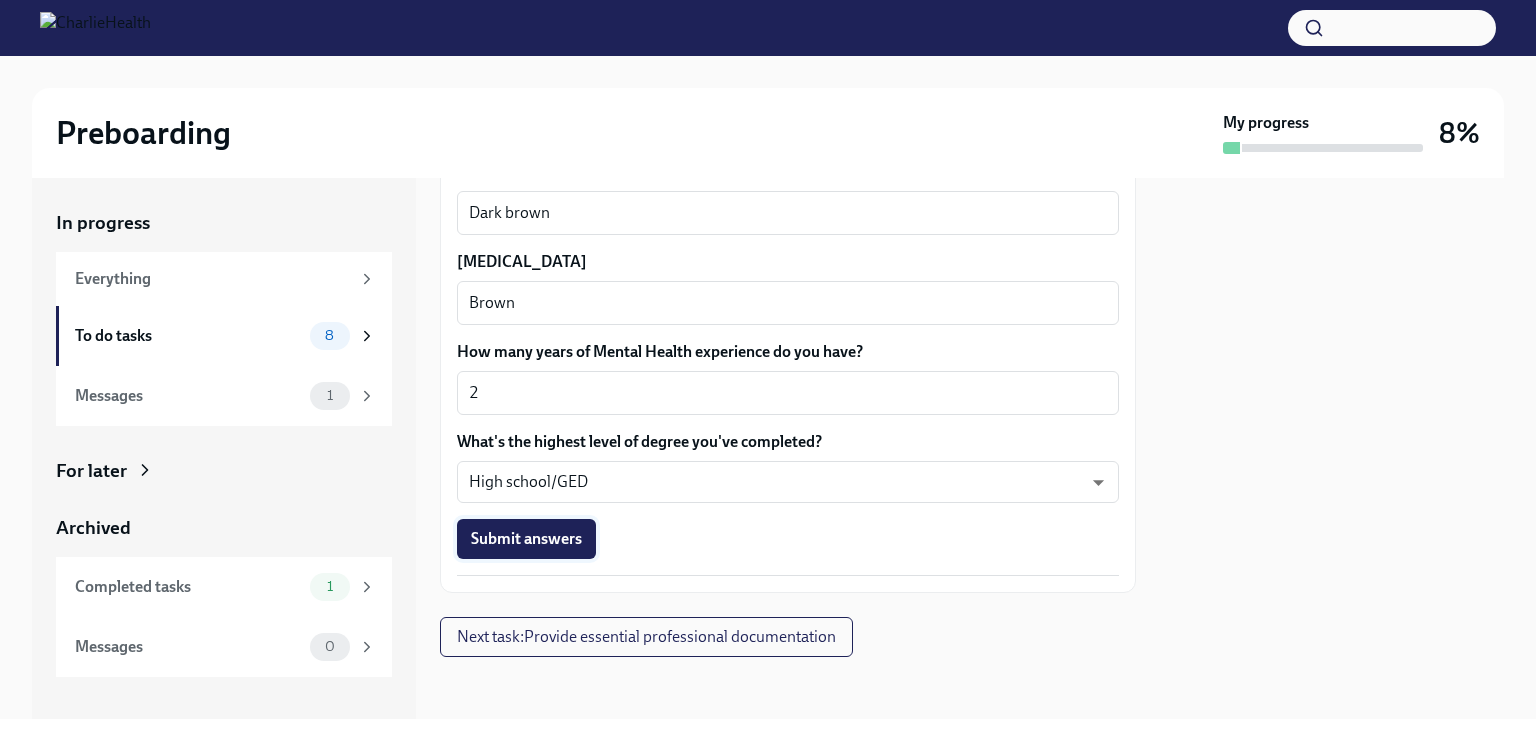 type on "n/a" 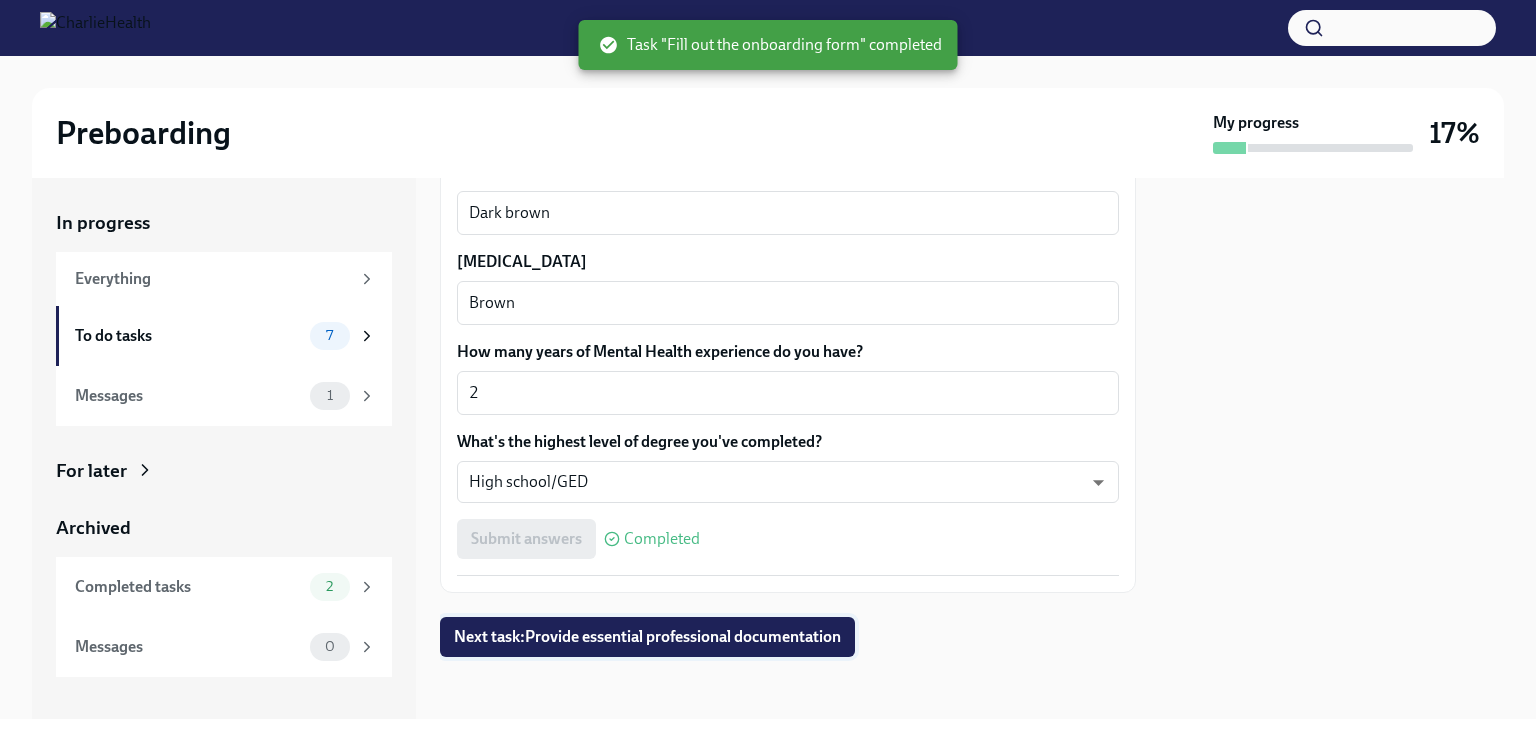 click on "Next task :  Provide essential professional documentation" at bounding box center (647, 637) 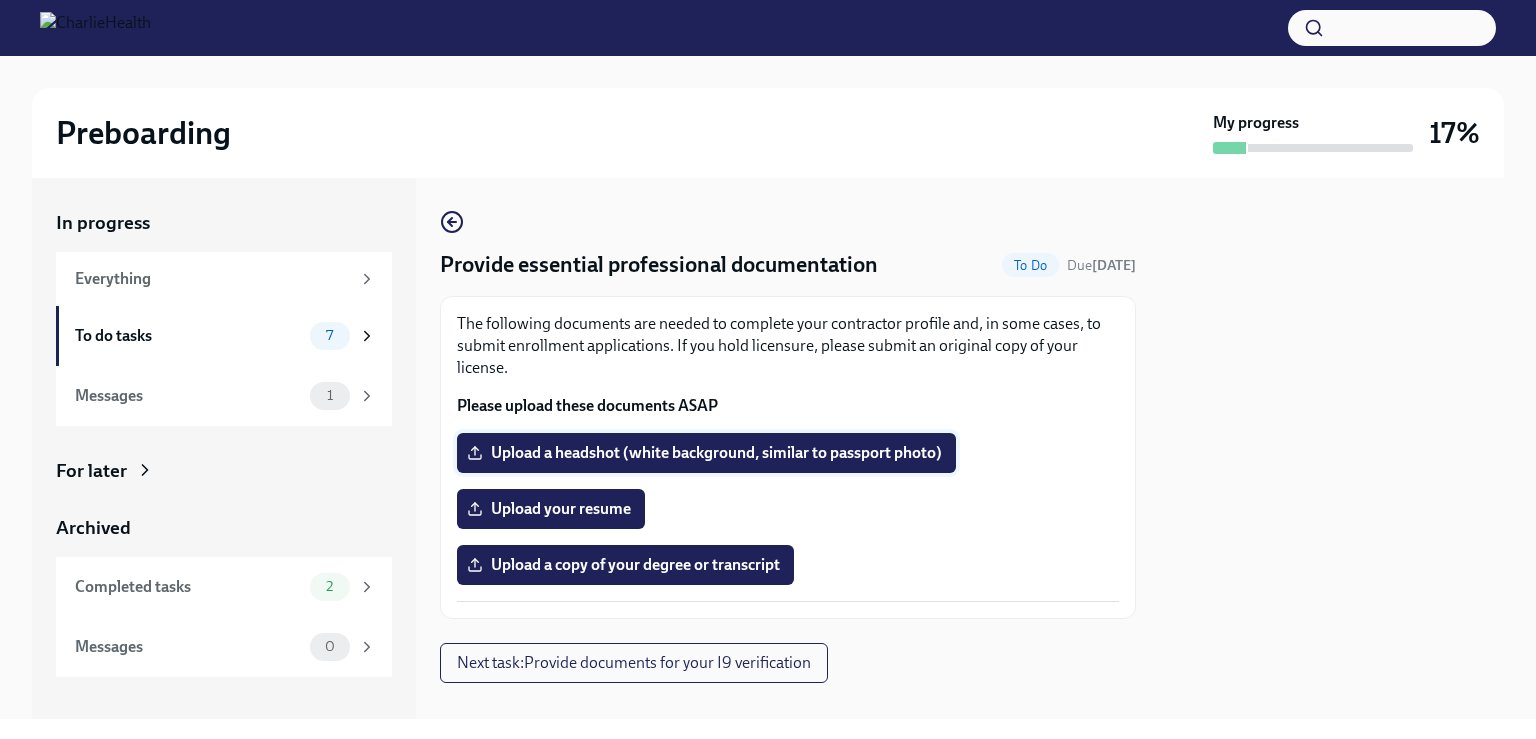 scroll, scrollTop: 27, scrollLeft: 0, axis: vertical 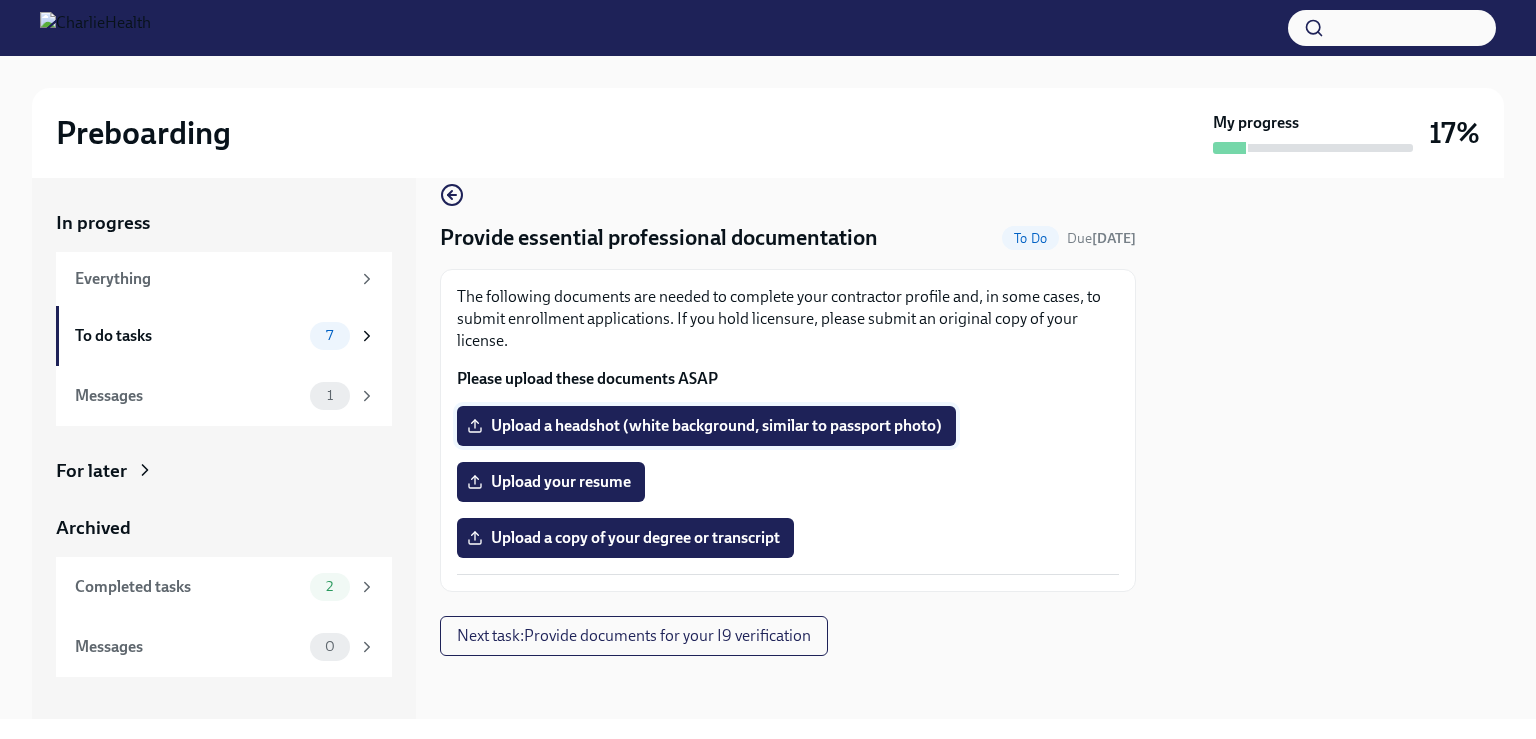 click on "Upload a headshot (white background, similar to passport photo)" at bounding box center (706, 426) 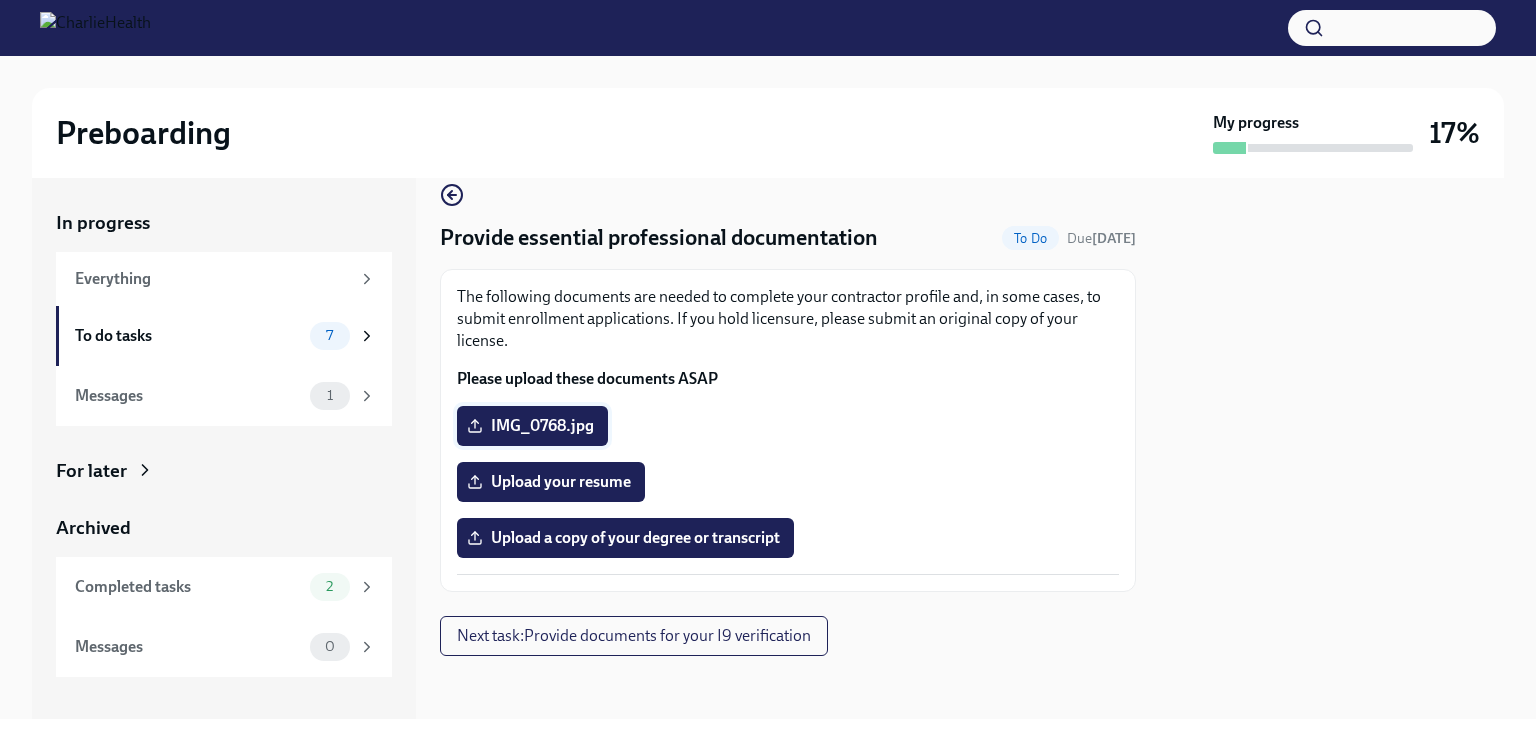 scroll, scrollTop: 8, scrollLeft: 0, axis: vertical 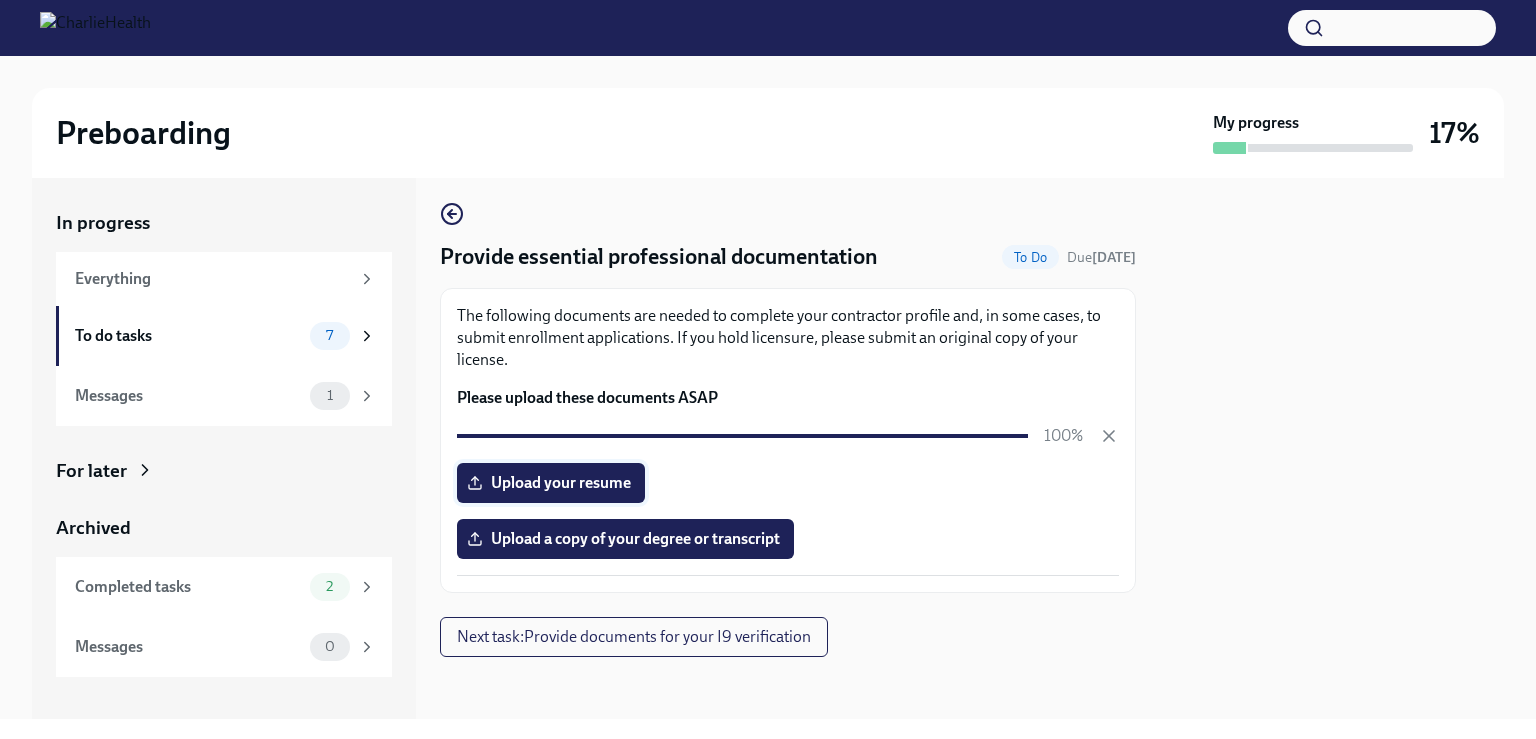 click on "Upload your resume" at bounding box center [551, 483] 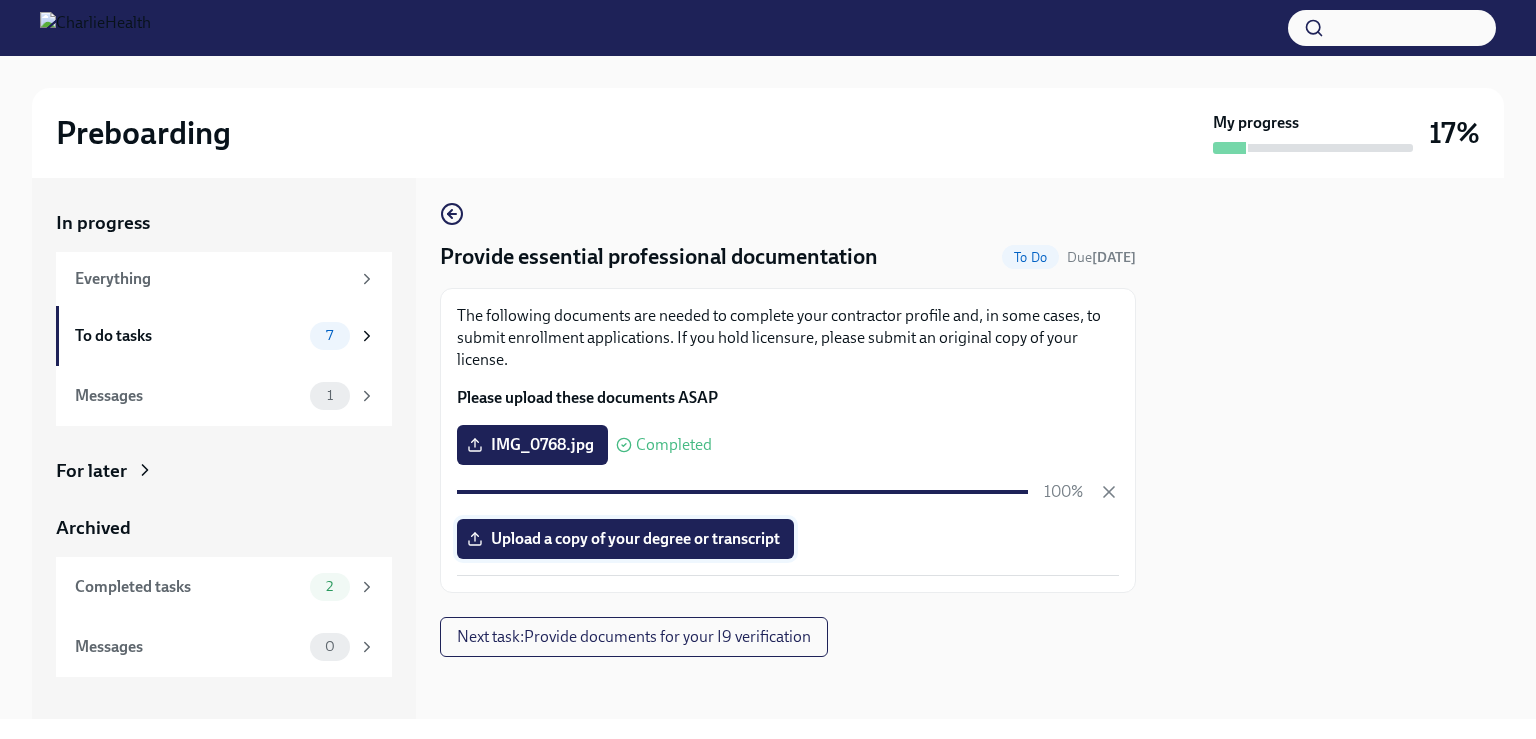 click on "Upload a copy of your degree or transcript" at bounding box center [625, 539] 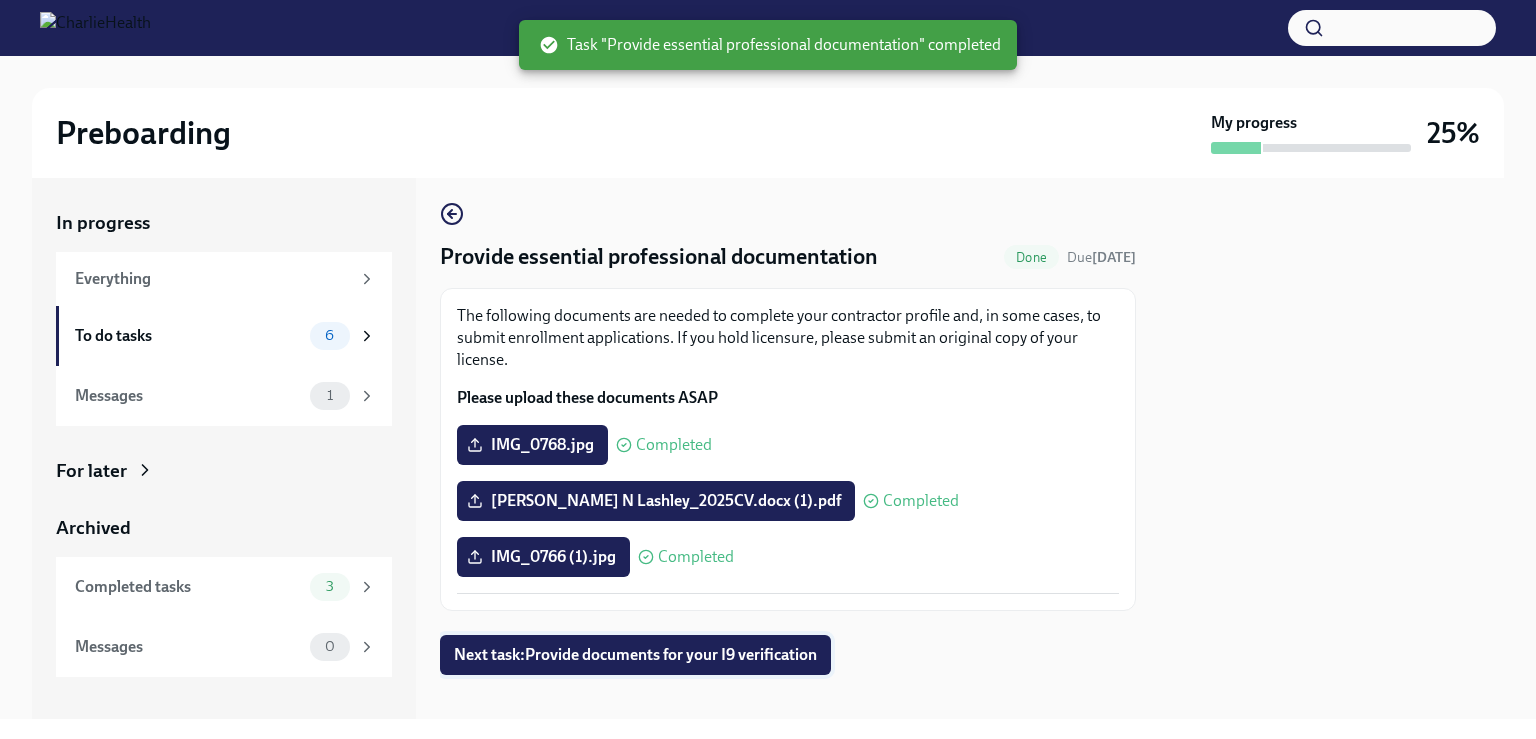click on "Next task :  Provide documents for your I9 verification" at bounding box center [635, 655] 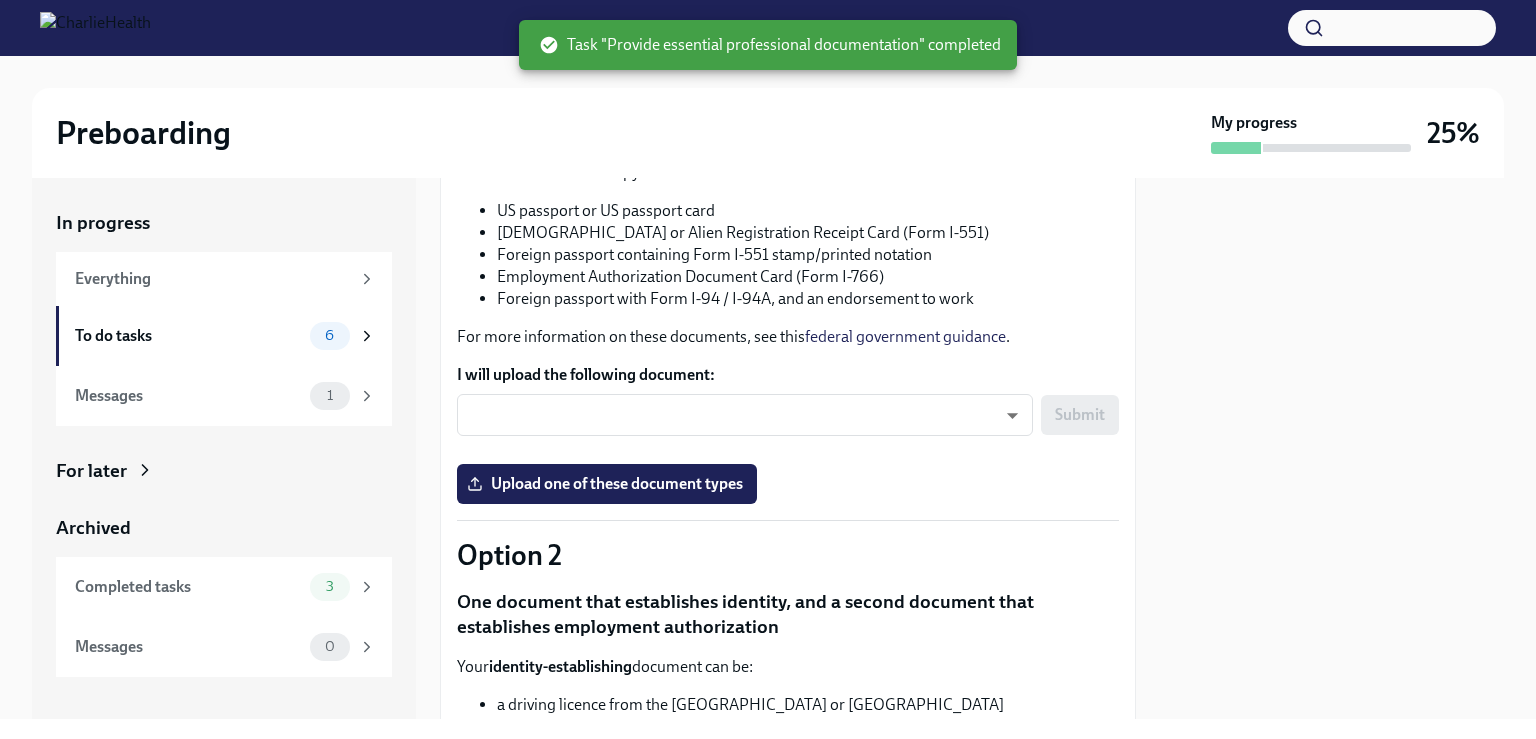 scroll, scrollTop: 200, scrollLeft: 0, axis: vertical 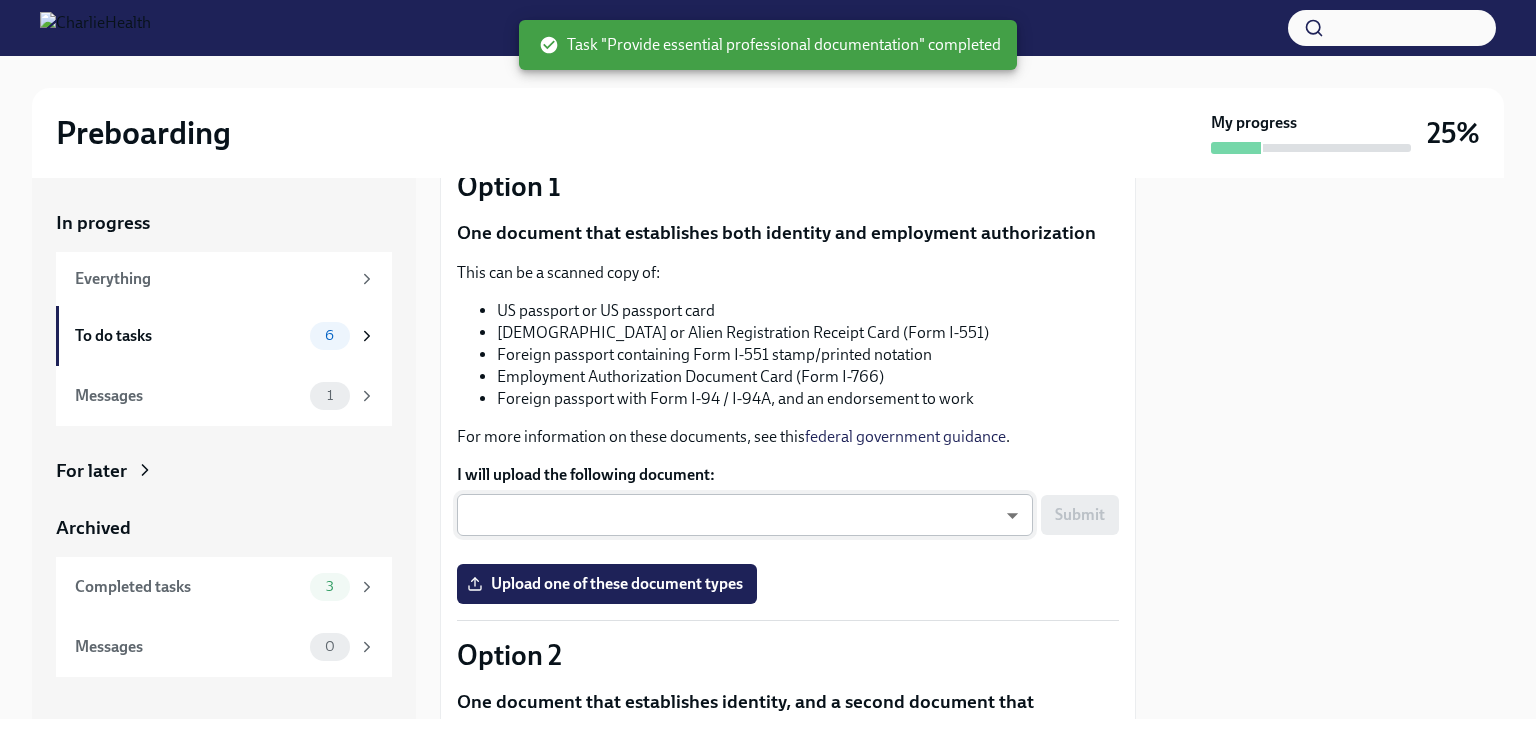 click on "Preboarding My progress 25% In progress Everything To do tasks 6 Messages 1 For later Archived Completed tasks 3 Messages 0 Provide documents for your I9 verification To Do Due  [DATE] You have a choice of which documents you provide for your I9. Option 1 One document that establishes both identity and employment authorization This can be a scanned copy of:
US passport or US passport card
[DEMOGRAPHIC_DATA] or Alien Registration Receipt Card (Form I-551)
Foreign passport containing Form I-551 stamp/printed notation
Employment Authorization Document Card (Form I-766)
Foreign passport with Form I-94 / I-94A, and an endorsement to work
For more information on these documents, see this  federal government guidance . I will upload the following document: ​ ​ Submit Upload one of these document types [MEDICAL_DATA] One document that establishes identity, and a second document that establishes employment authorization Your  identity-establishing  document can be:" at bounding box center (768, 369) 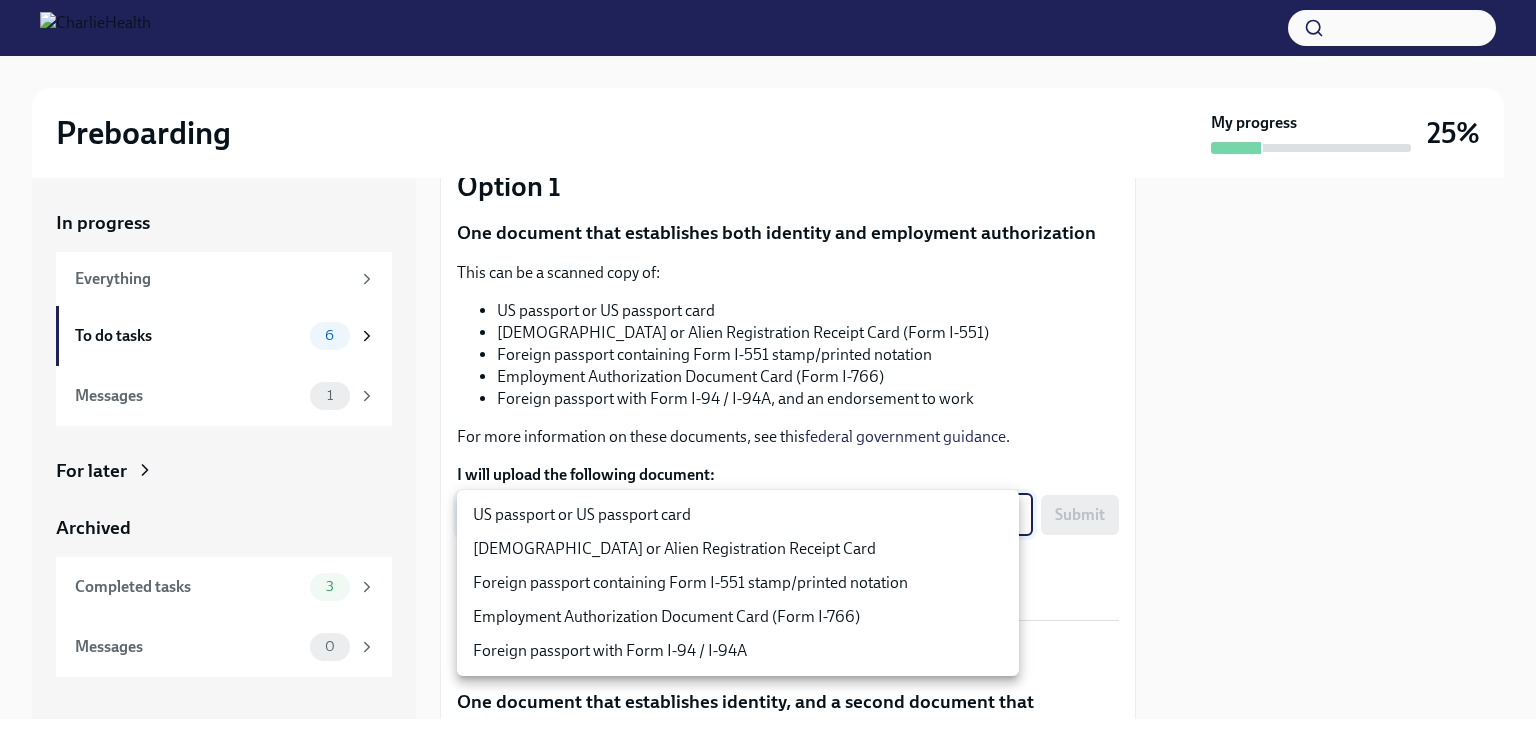 click on "US passport or US passport card" at bounding box center (738, 515) 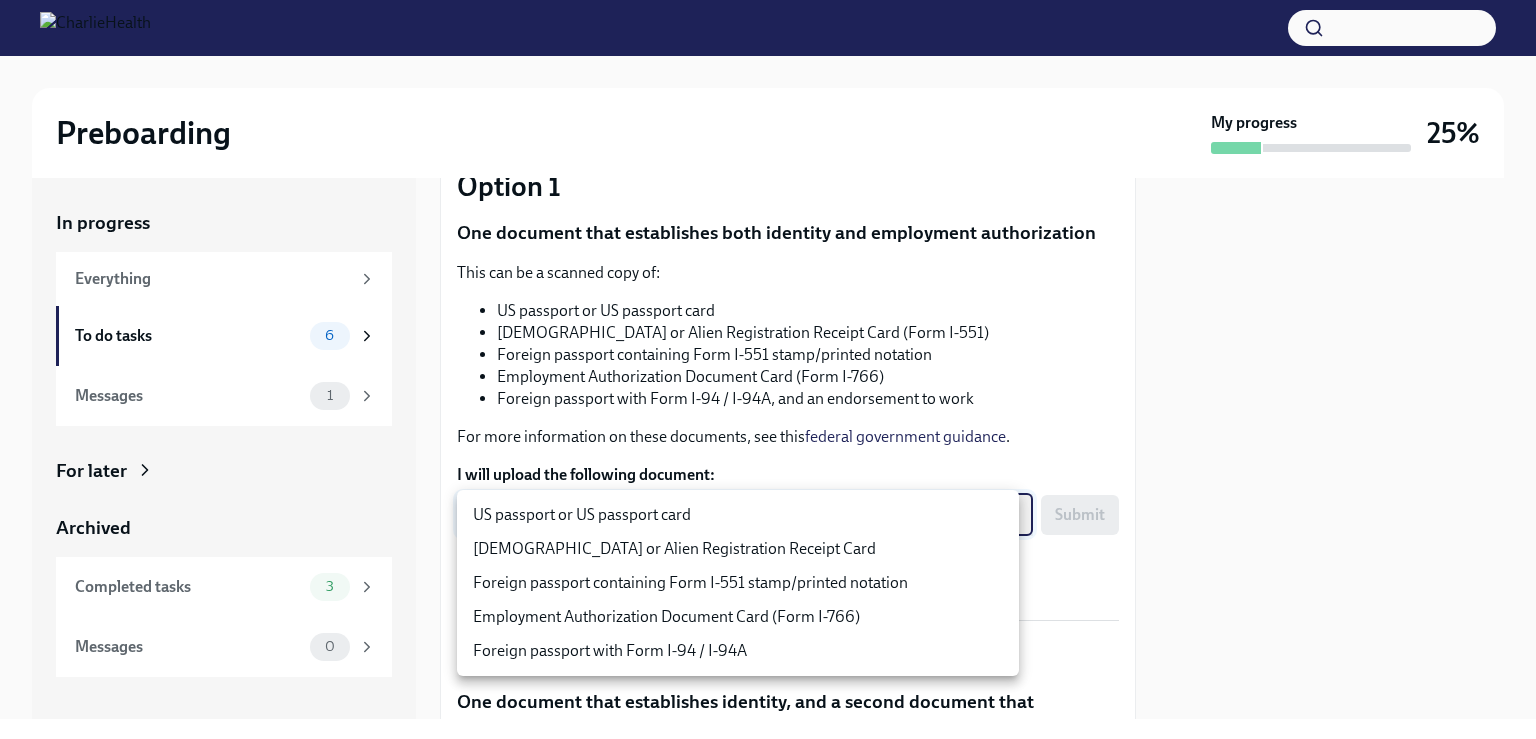 type on "KnYOjnC8x" 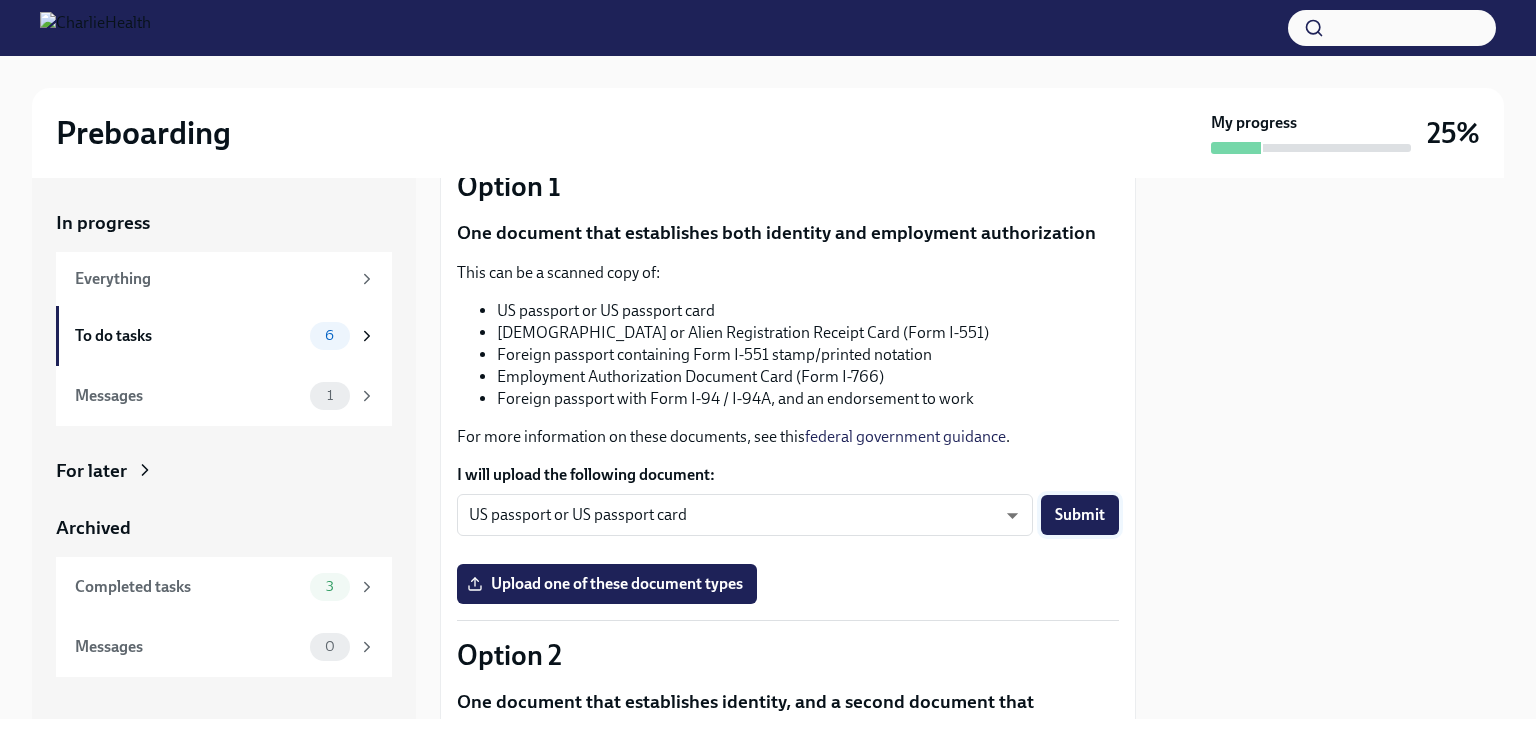 click on "Submit" at bounding box center (1080, 515) 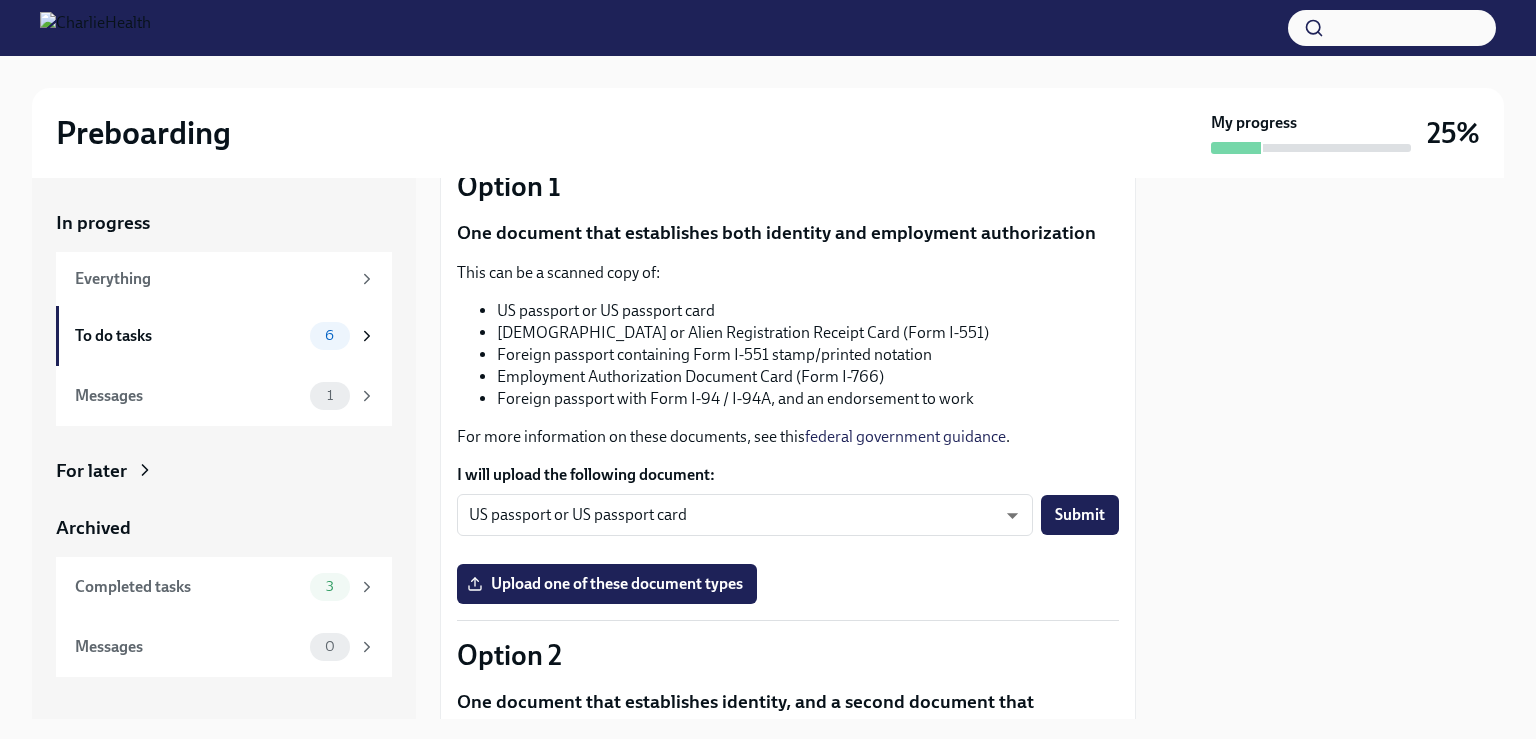 scroll, scrollTop: 400, scrollLeft: 0, axis: vertical 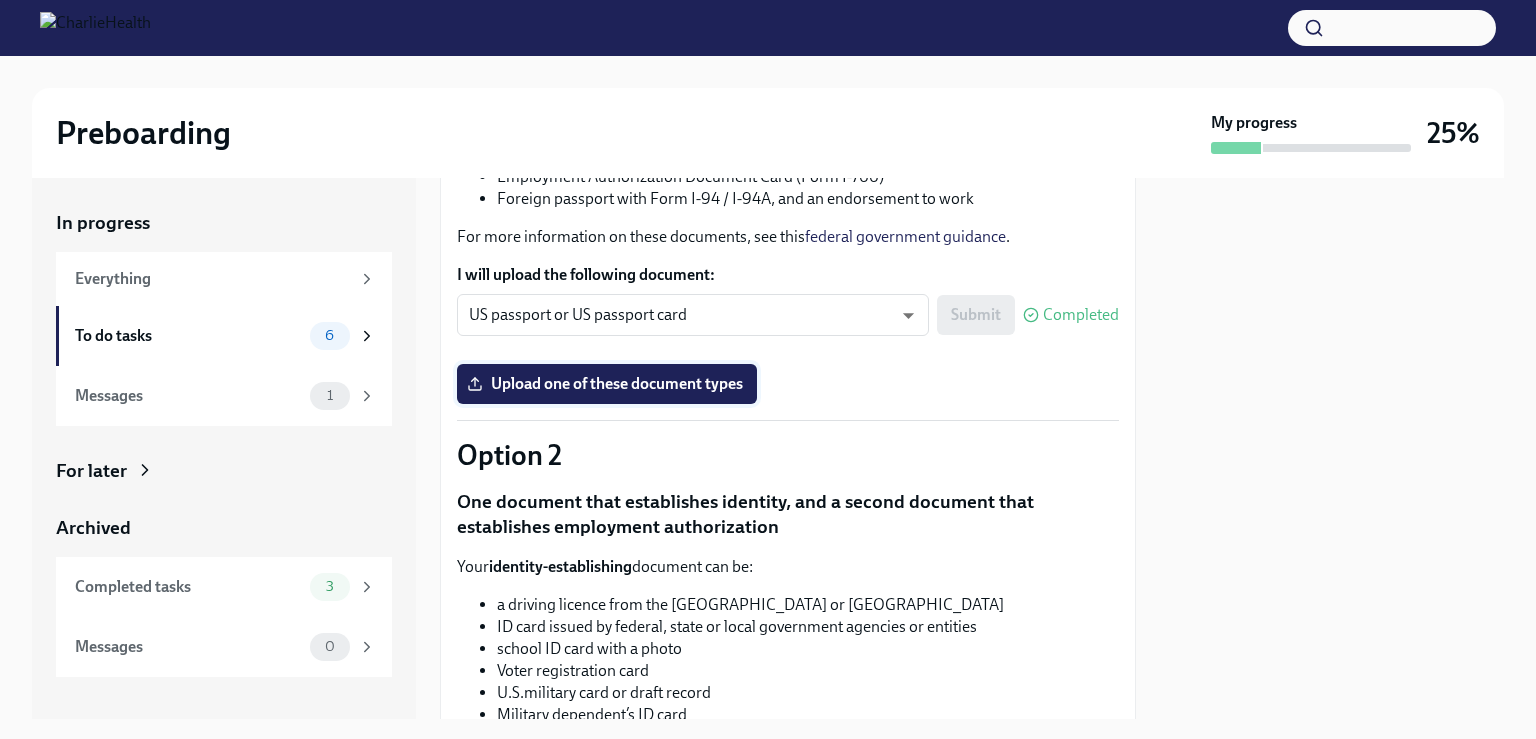 click on "Upload one of these document types" at bounding box center [607, 384] 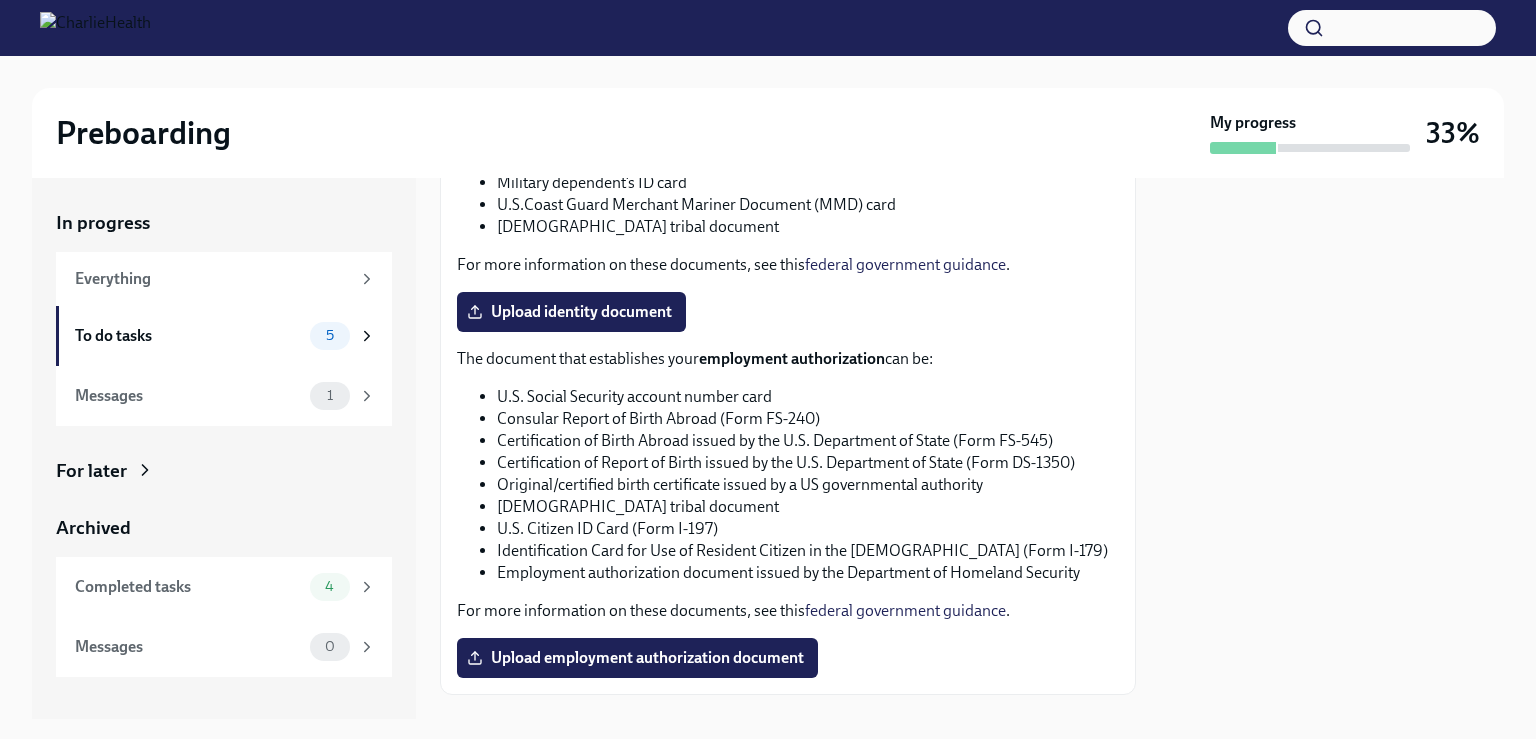 scroll, scrollTop: 1035, scrollLeft: 0, axis: vertical 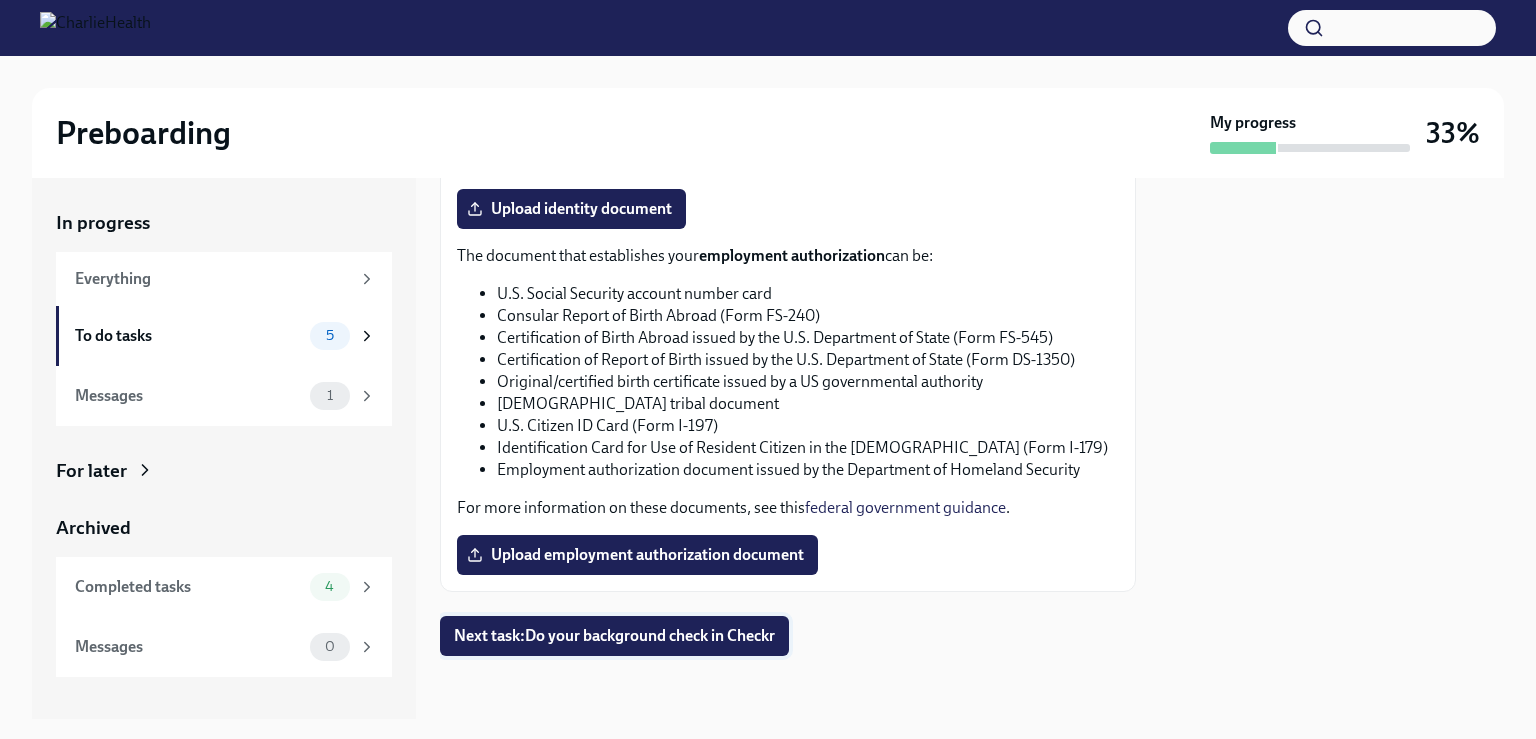 click on "Next task :  Do your background check in Checkr" at bounding box center (614, 636) 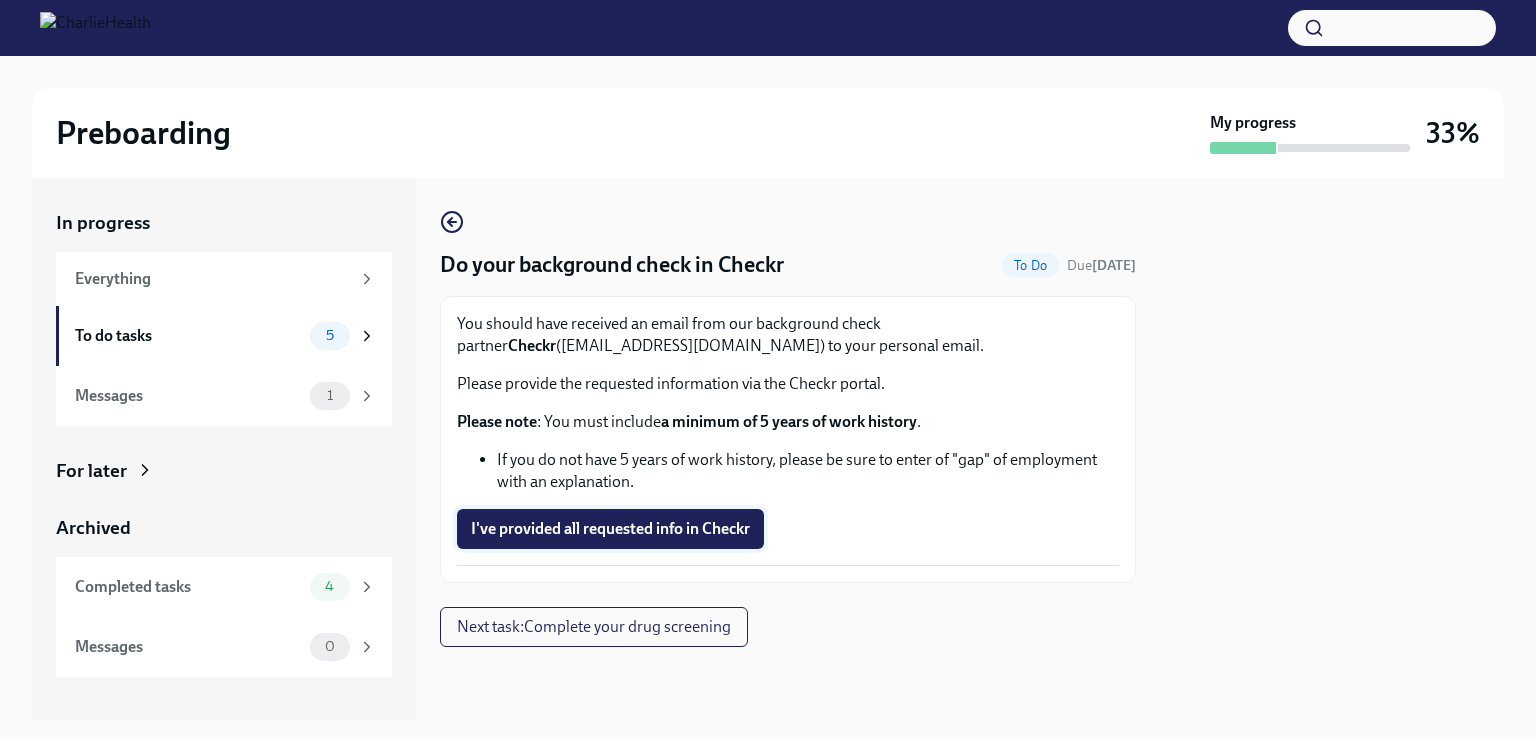 click on "I've provided all requested info in Checkr" at bounding box center [610, 529] 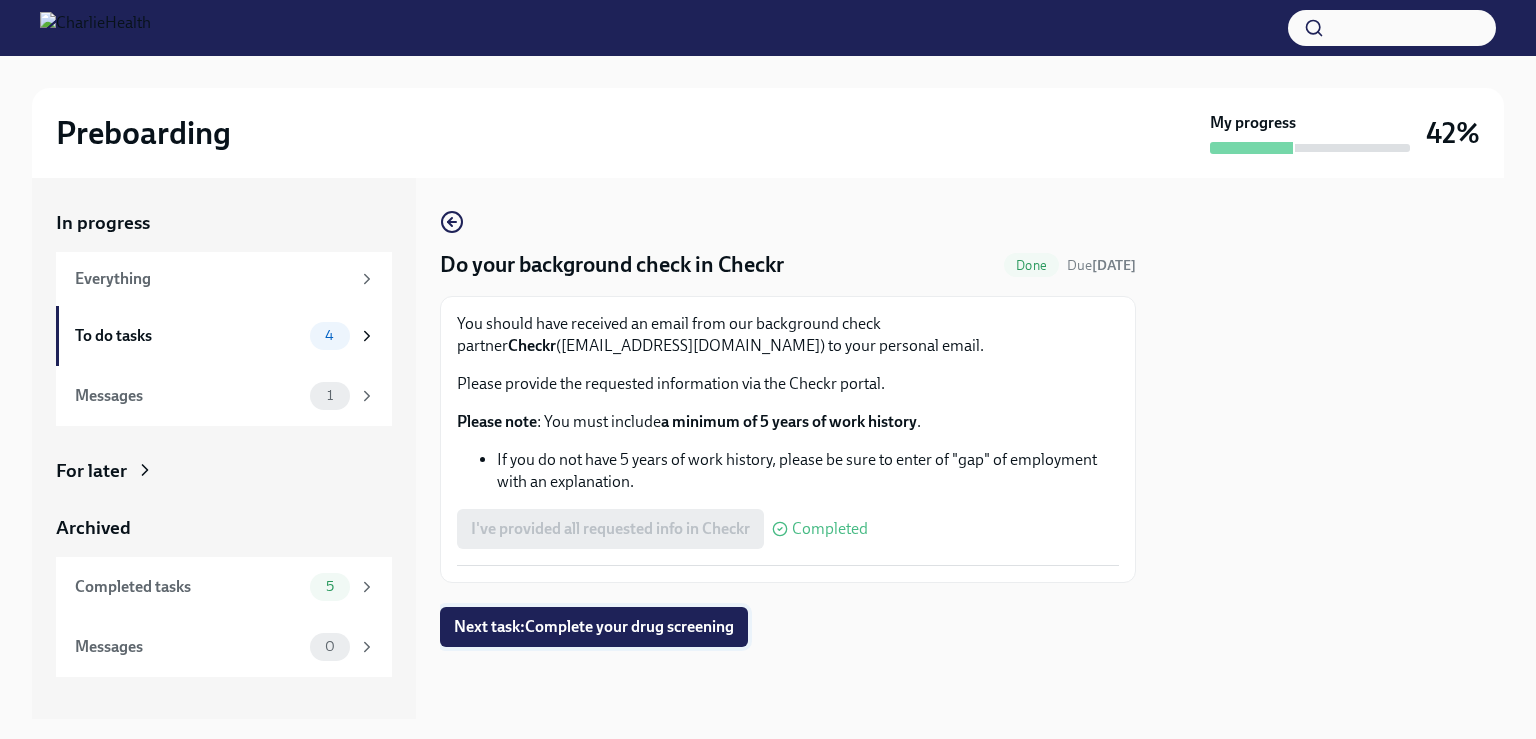 click on "Next task :  Complete your drug screening" at bounding box center [594, 627] 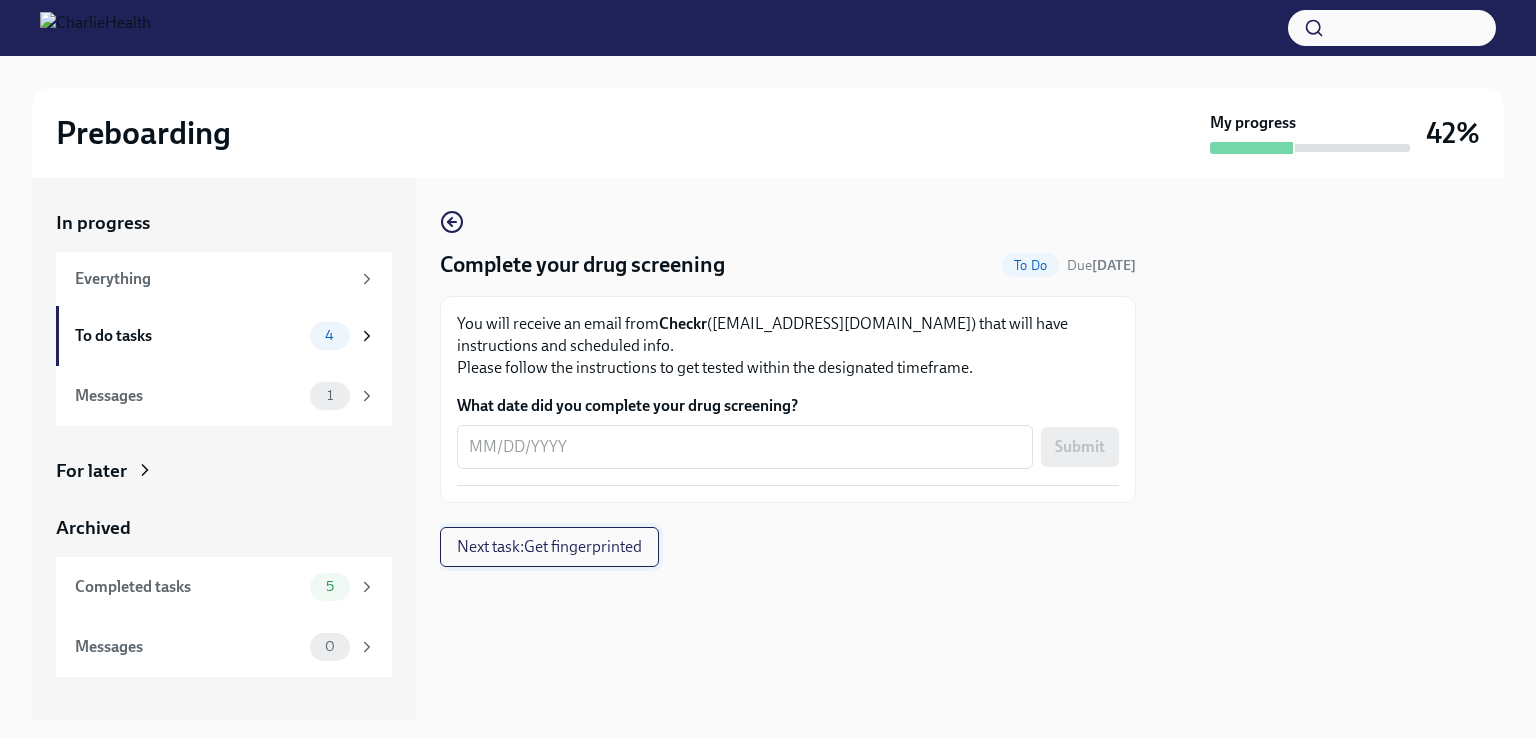 click on "Next task :  Get fingerprinted" at bounding box center (549, 547) 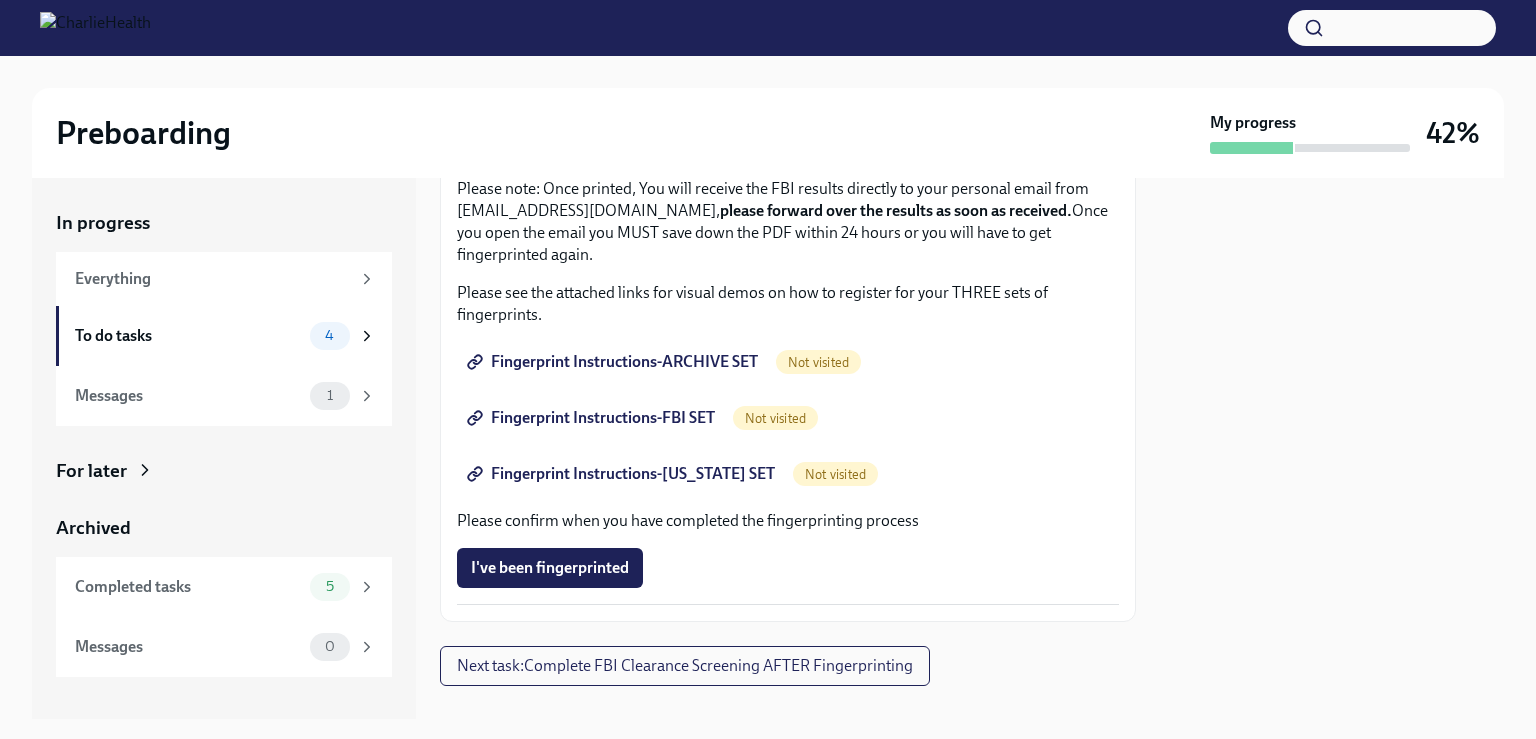 scroll, scrollTop: 284, scrollLeft: 0, axis: vertical 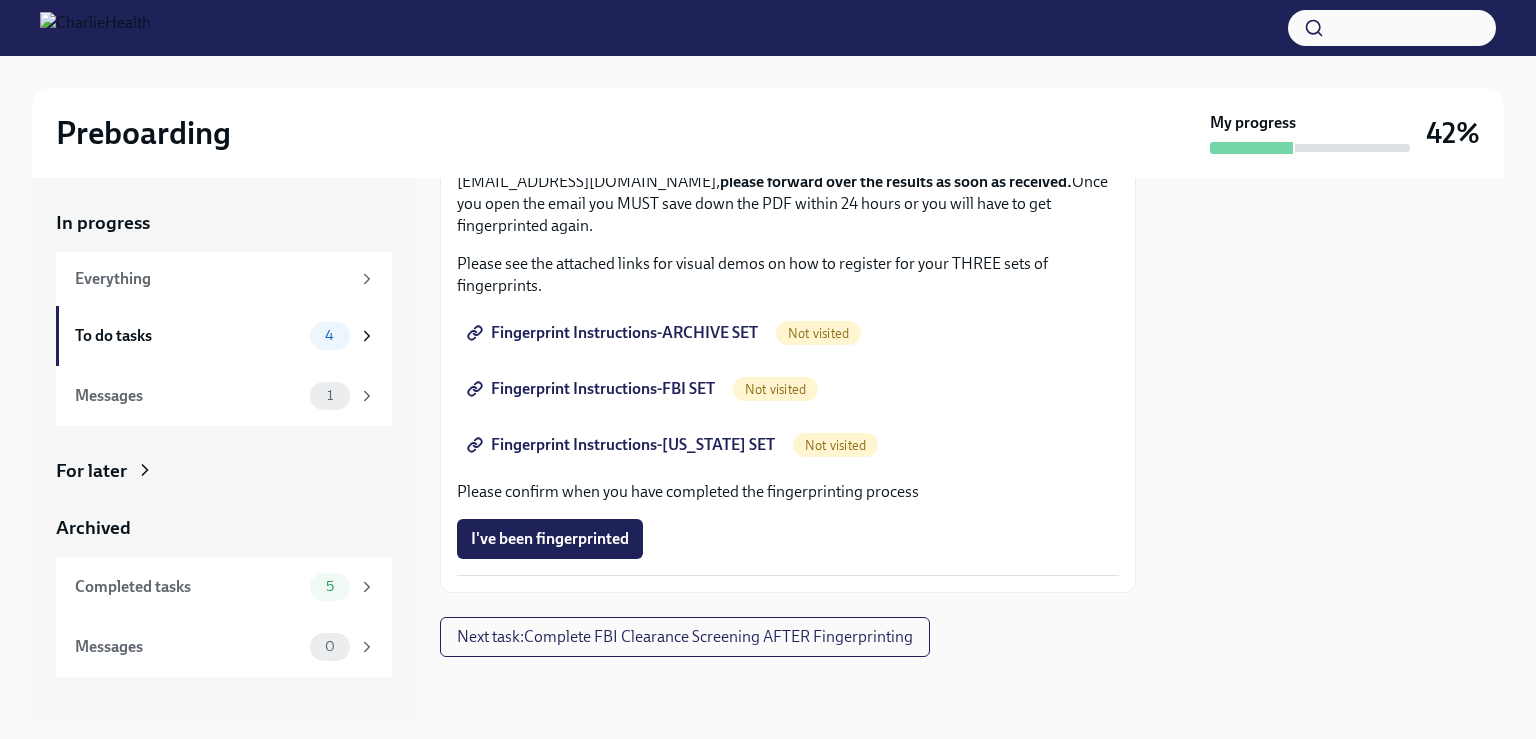 click on "Fingerprint Instructions-ARCHIVE SET" at bounding box center (614, 333) 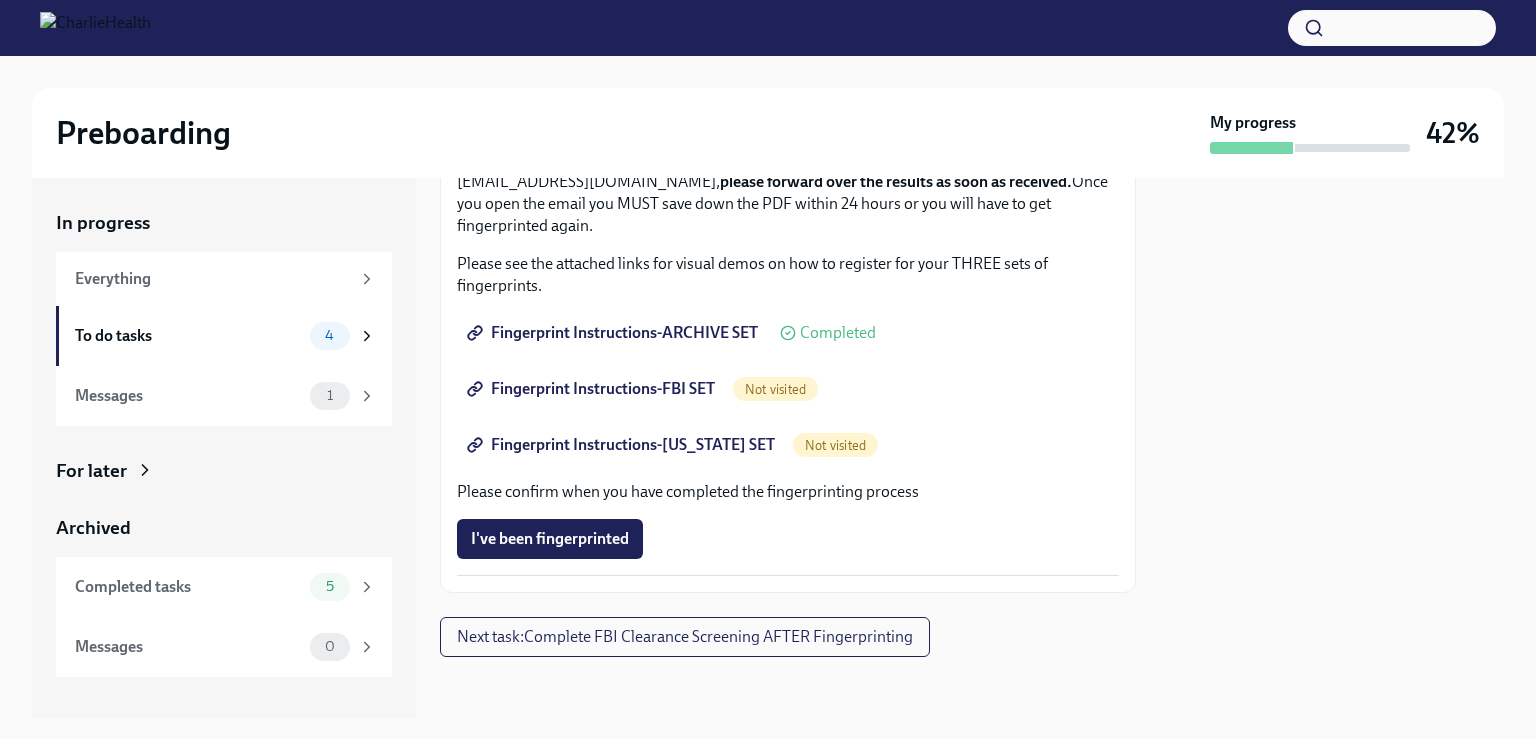 click on "Fingerprint Instructions-FBI SET" at bounding box center [593, 389] 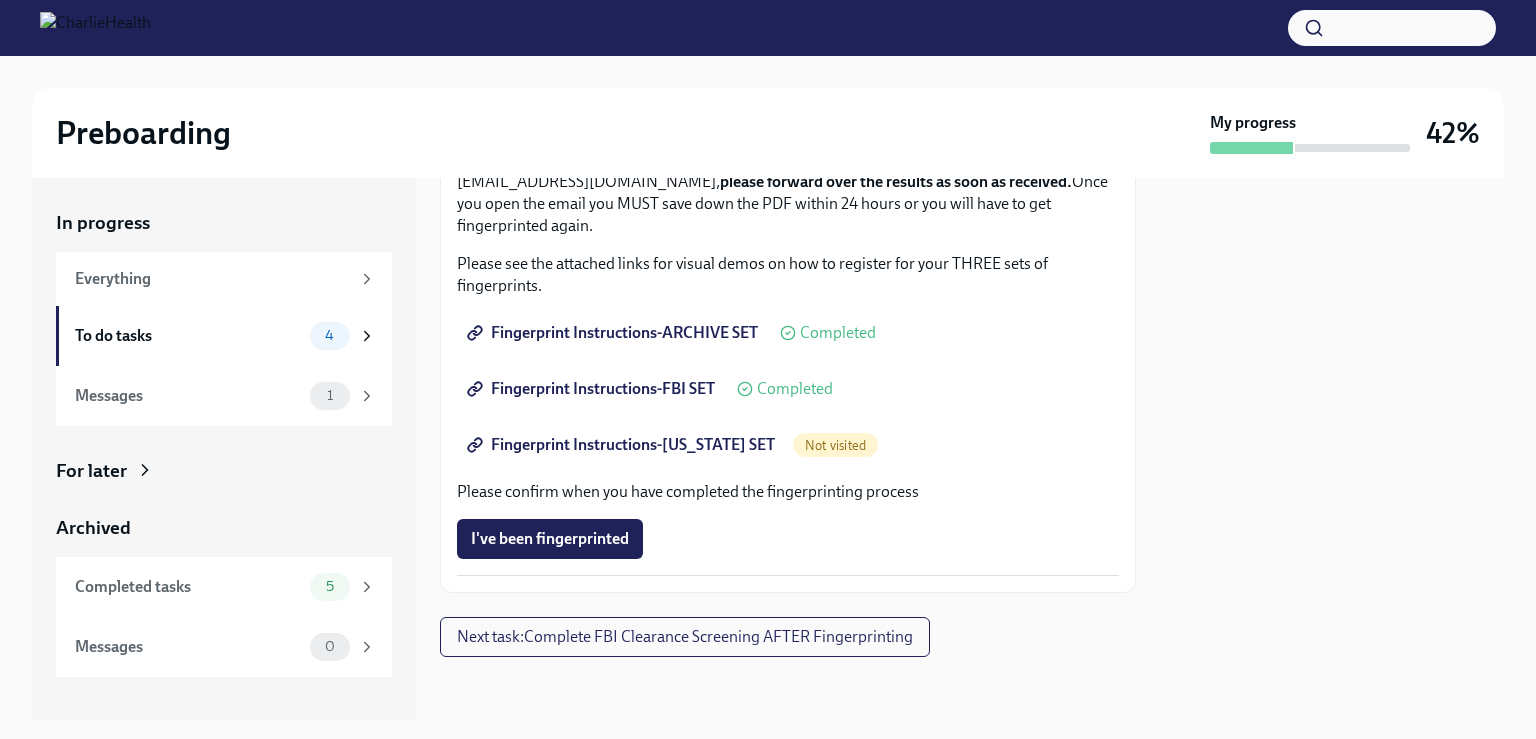 click on "Fingerprint Instructions-[US_STATE] SET" at bounding box center [623, 445] 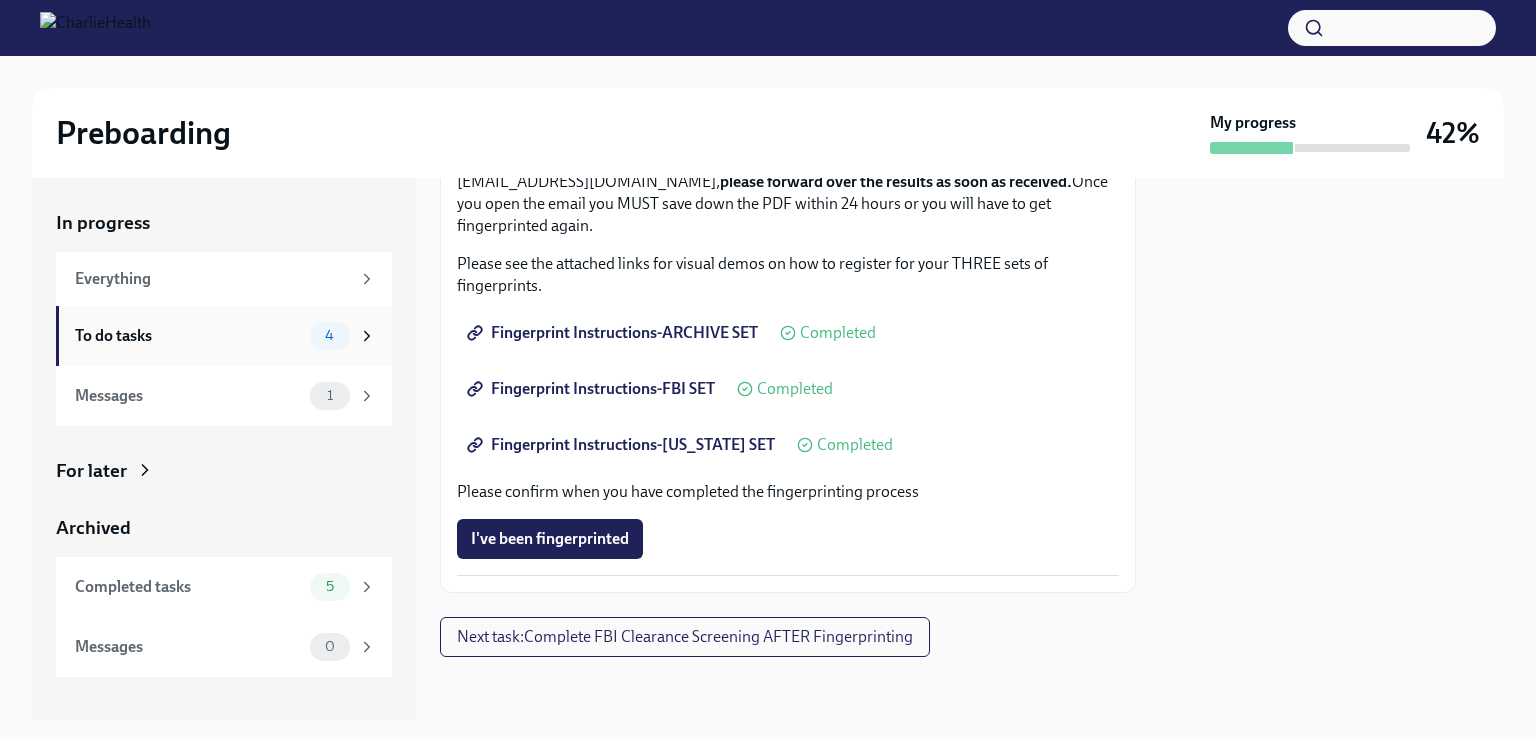 click 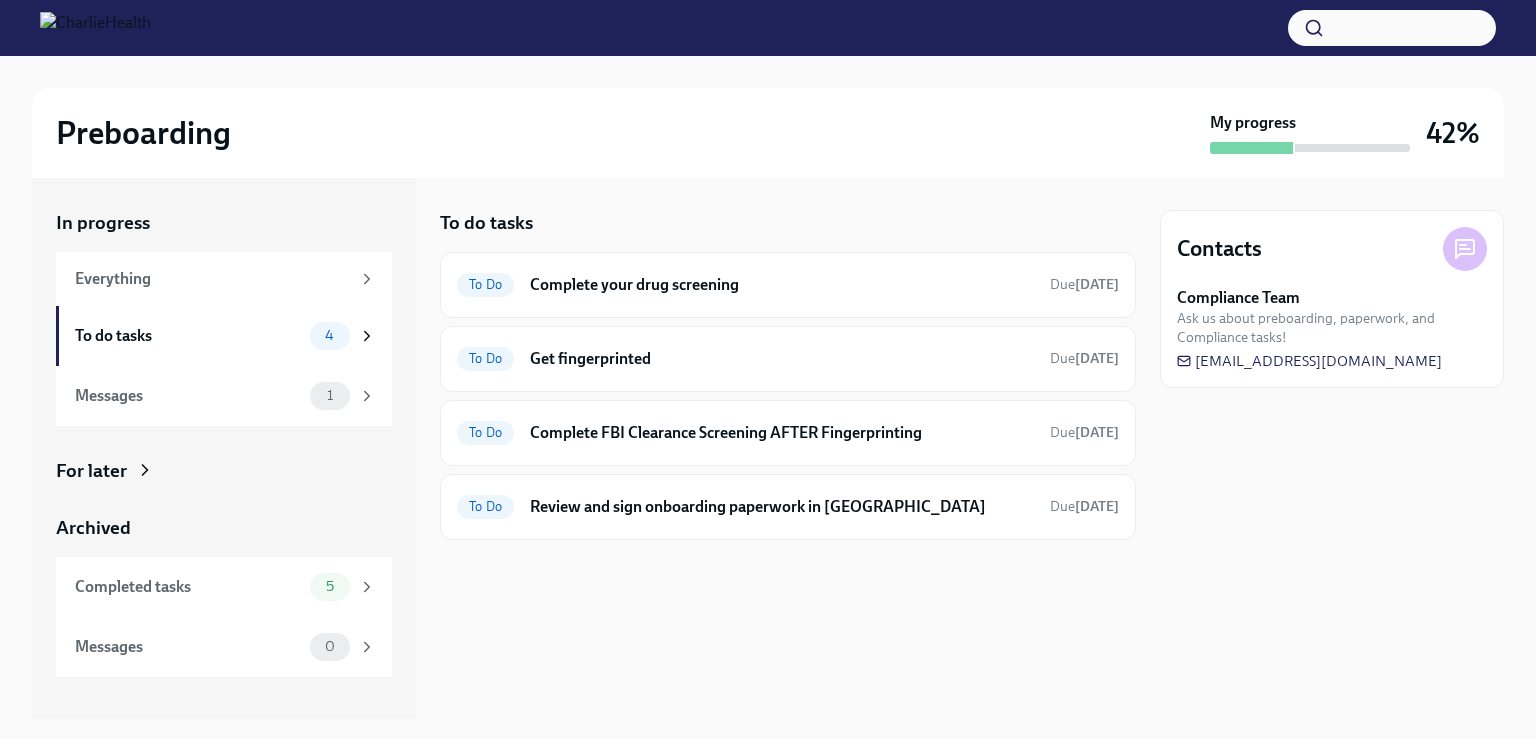 click 